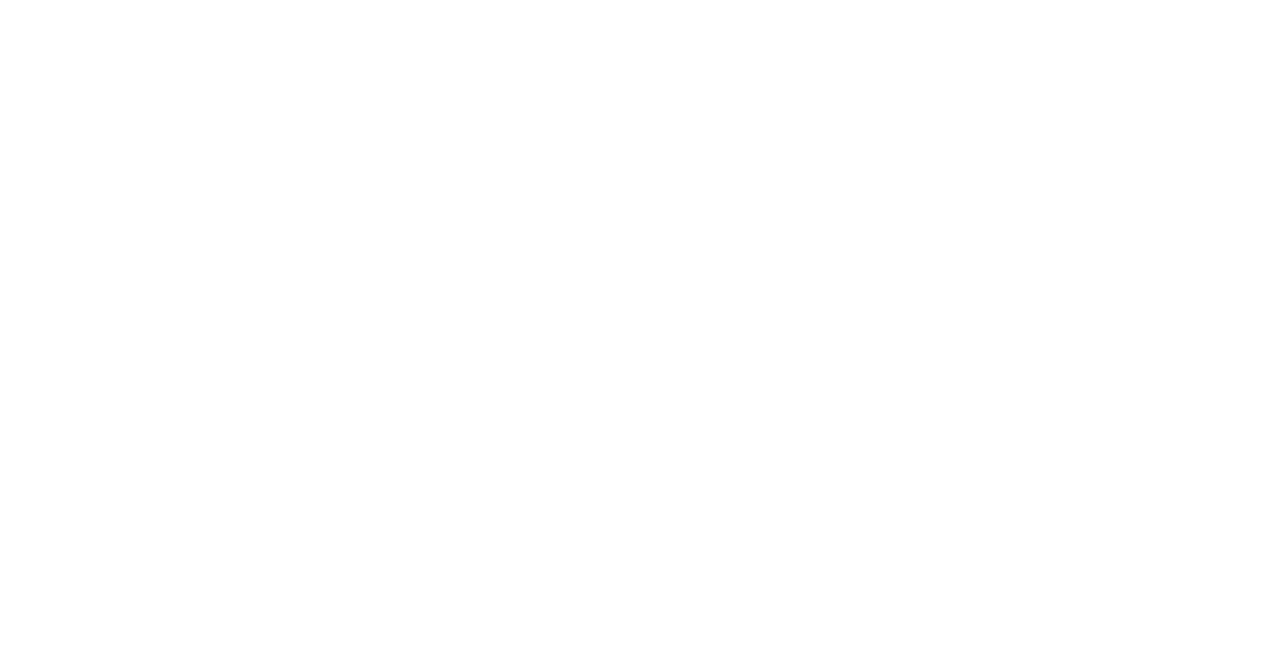 scroll, scrollTop: 0, scrollLeft: 0, axis: both 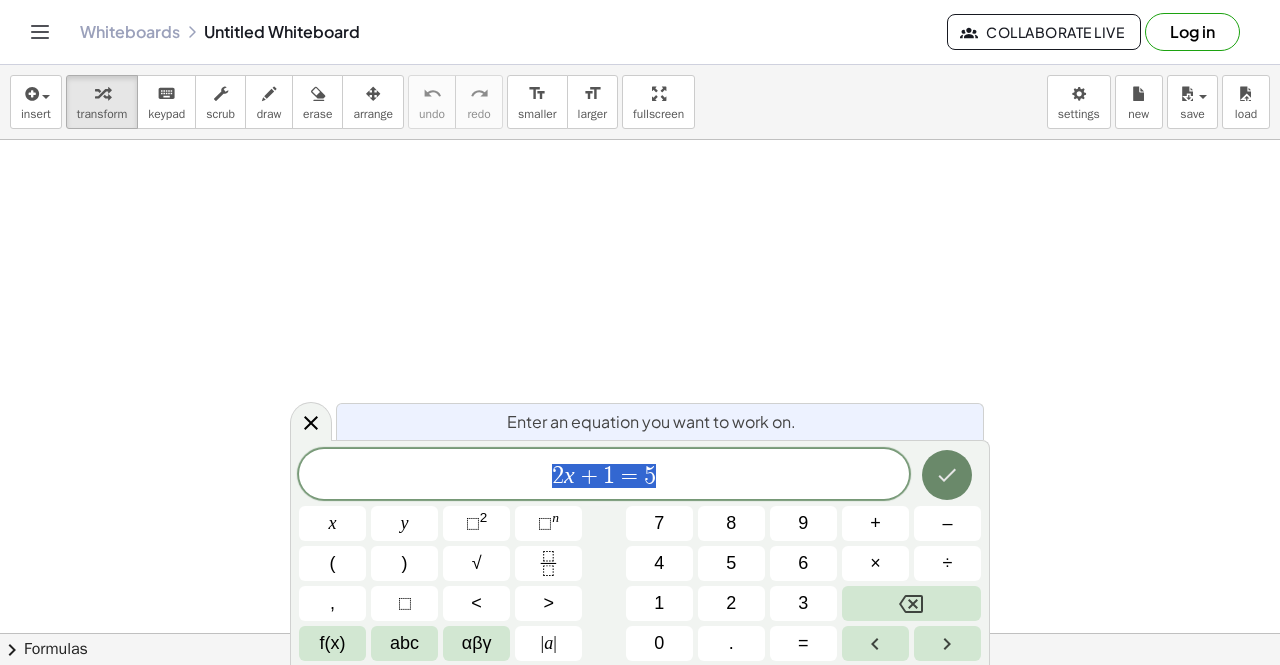 click 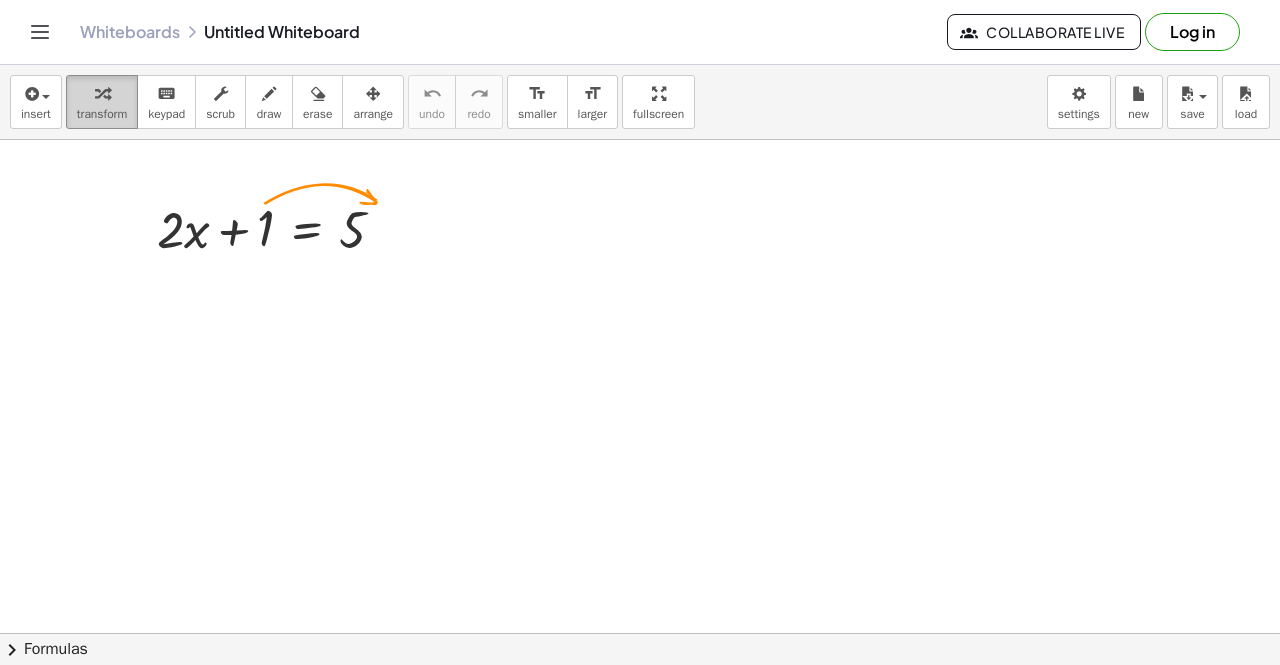 click at bounding box center [102, 94] 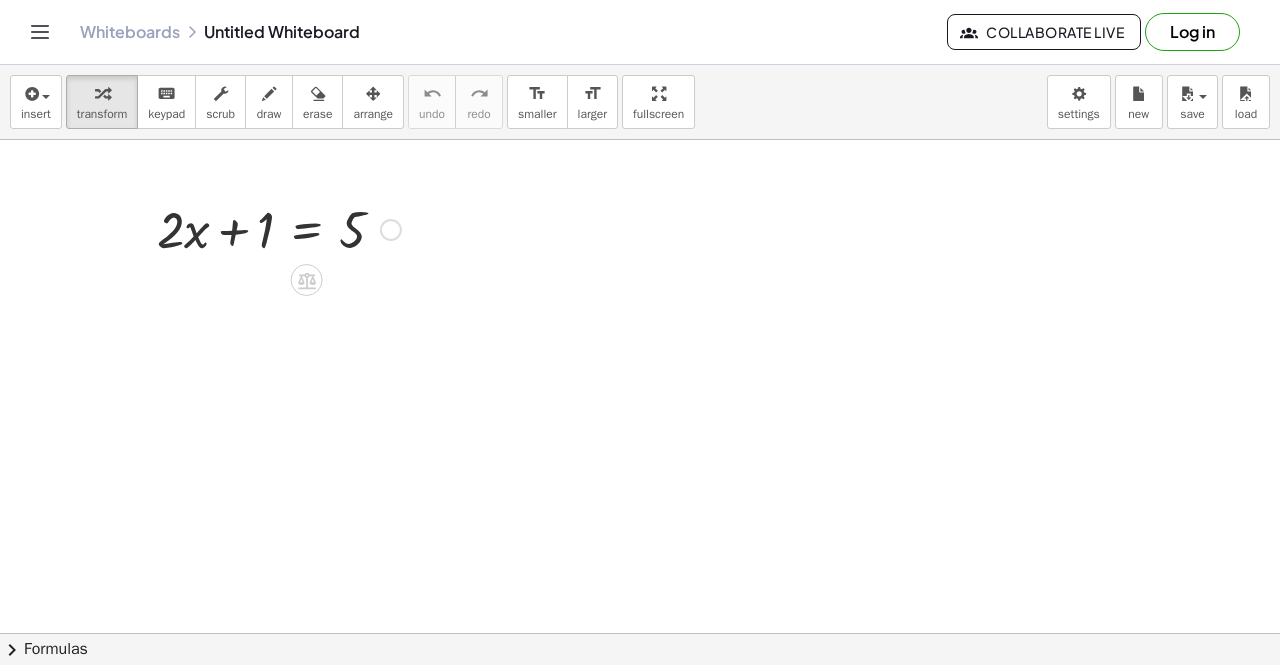 click at bounding box center (279, 228) 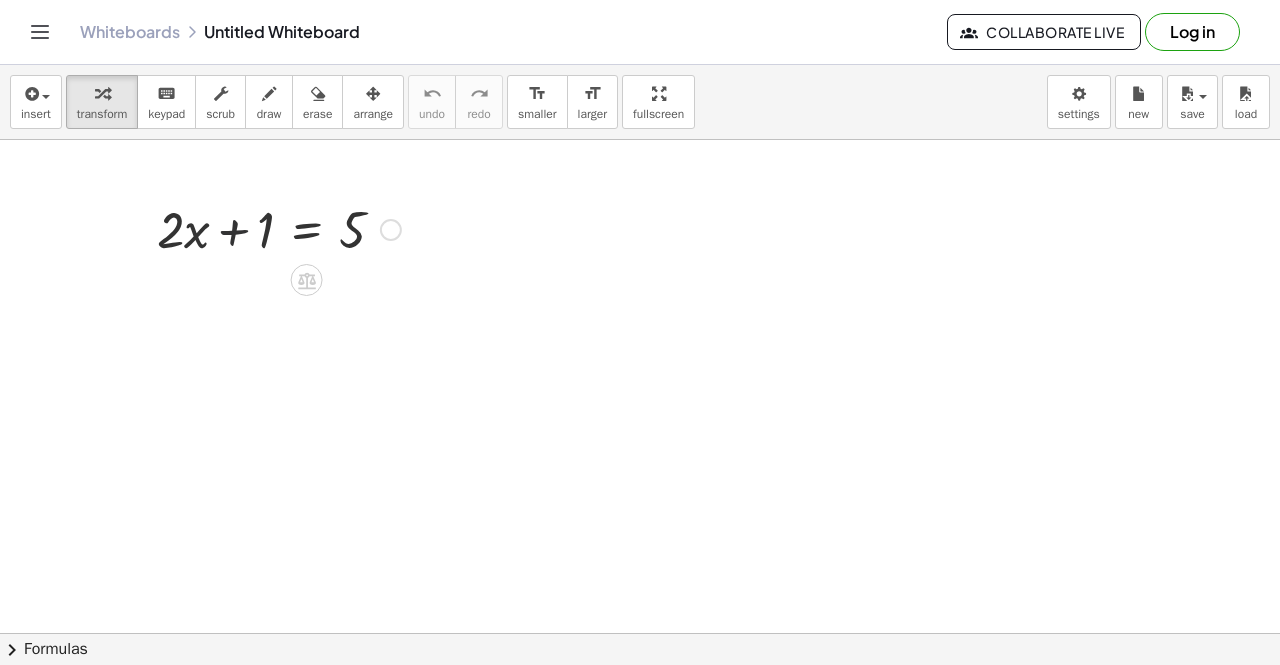 click at bounding box center (279, 228) 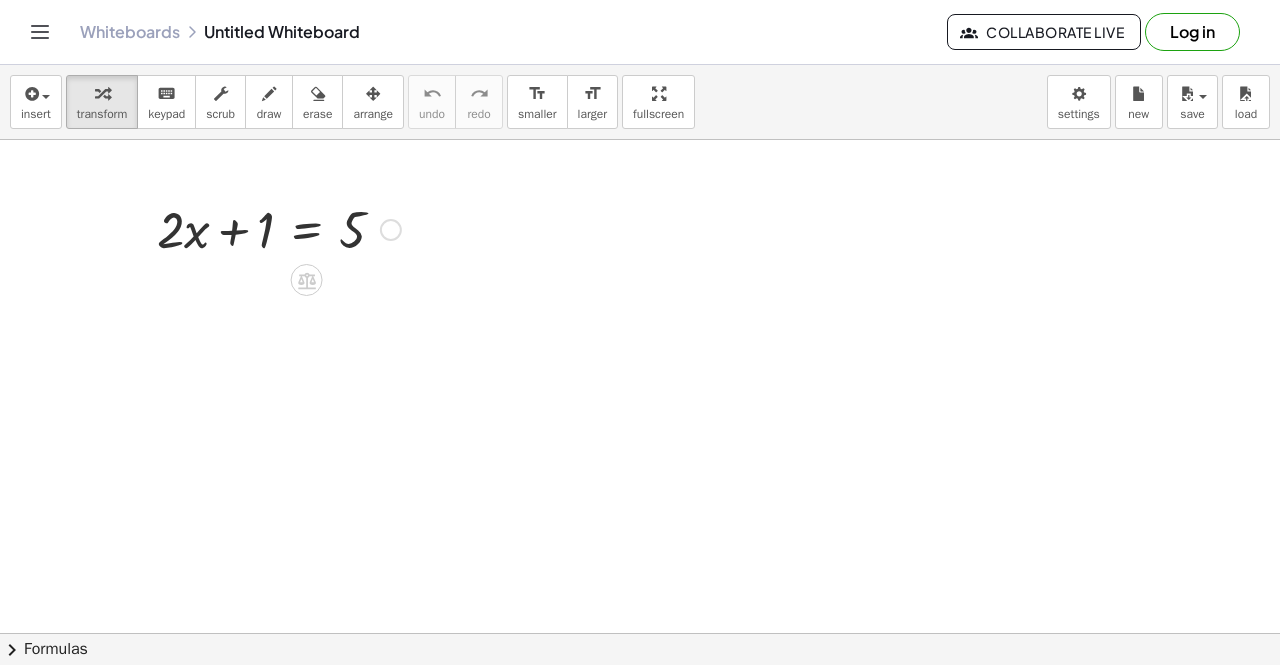 click at bounding box center [279, 228] 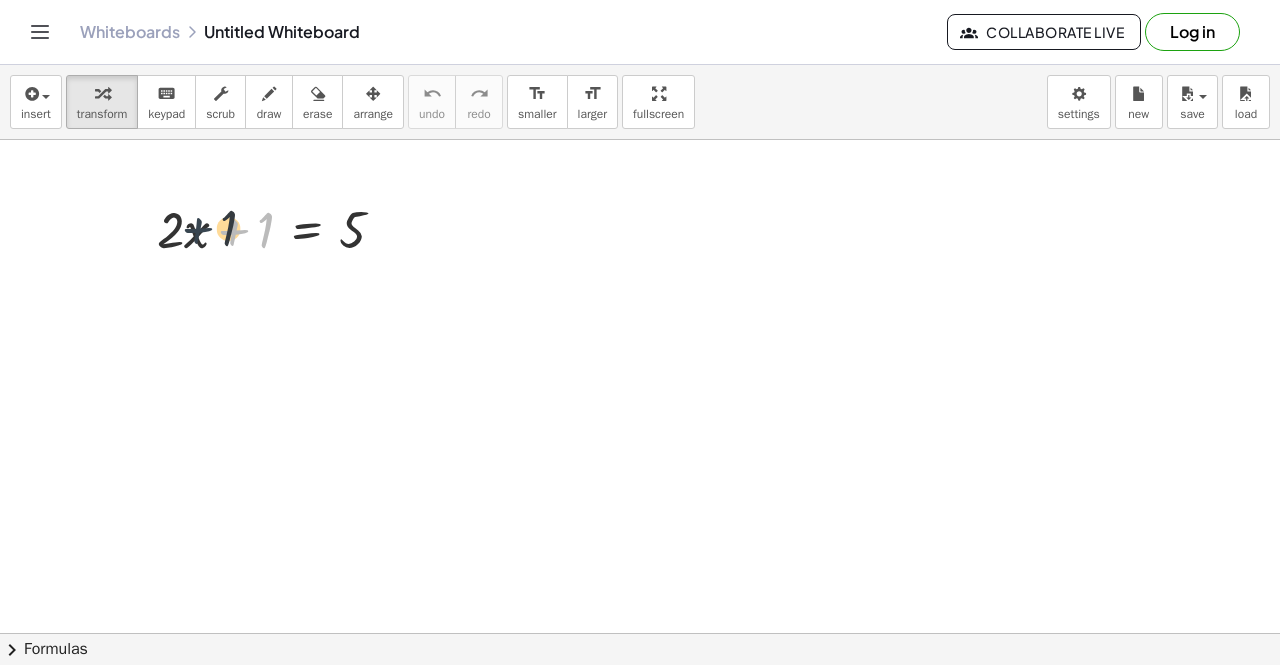 drag, startPoint x: 230, startPoint y: 233, endPoint x: 190, endPoint y: 231, distance: 40.04997 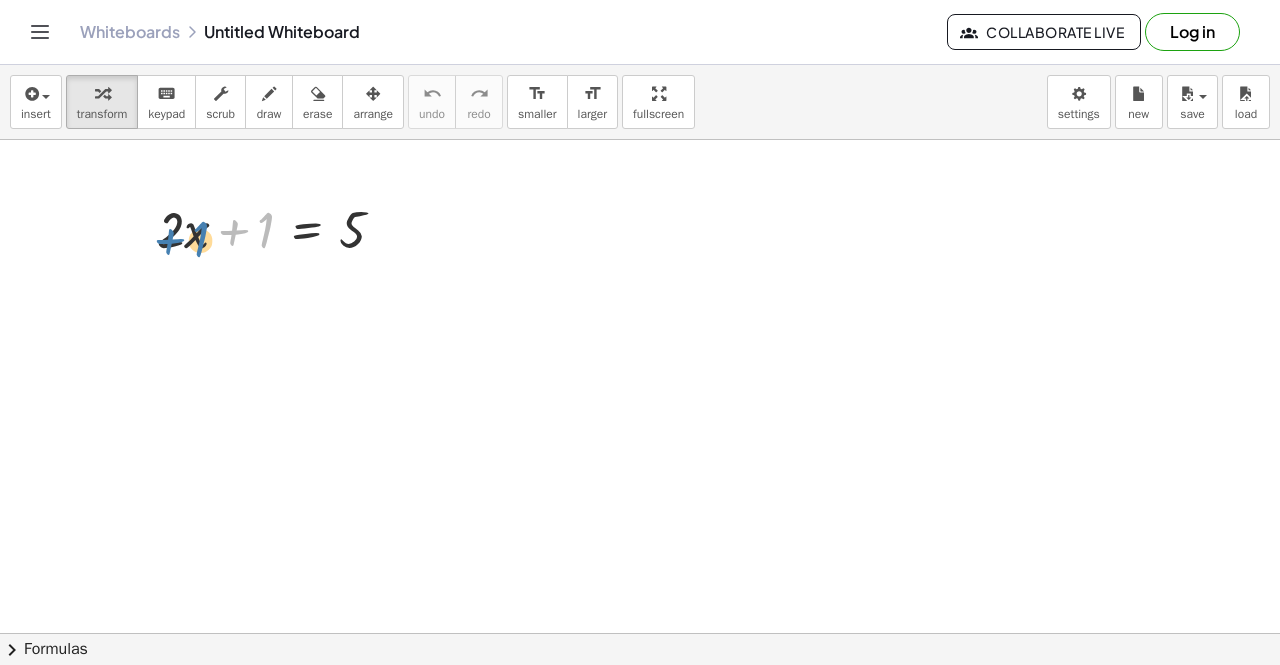 drag, startPoint x: 235, startPoint y: 231, endPoint x: 170, endPoint y: 242, distance: 65.9242 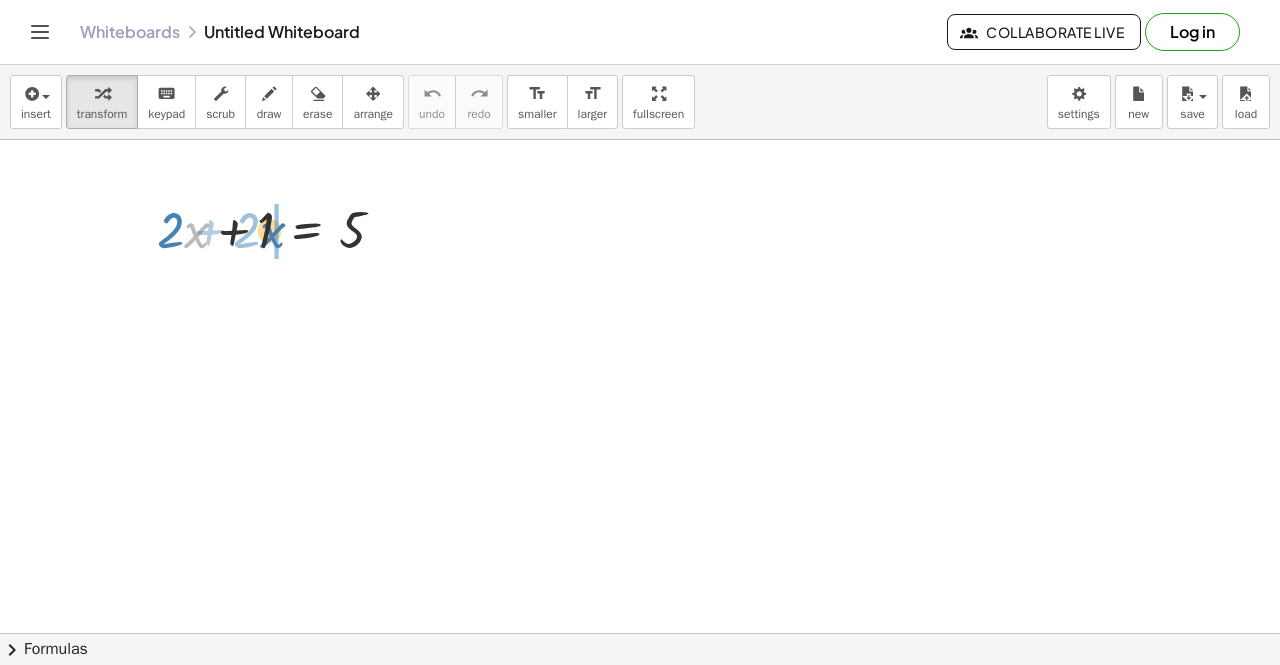 drag, startPoint x: 185, startPoint y: 226, endPoint x: 274, endPoint y: 239, distance: 89.94443 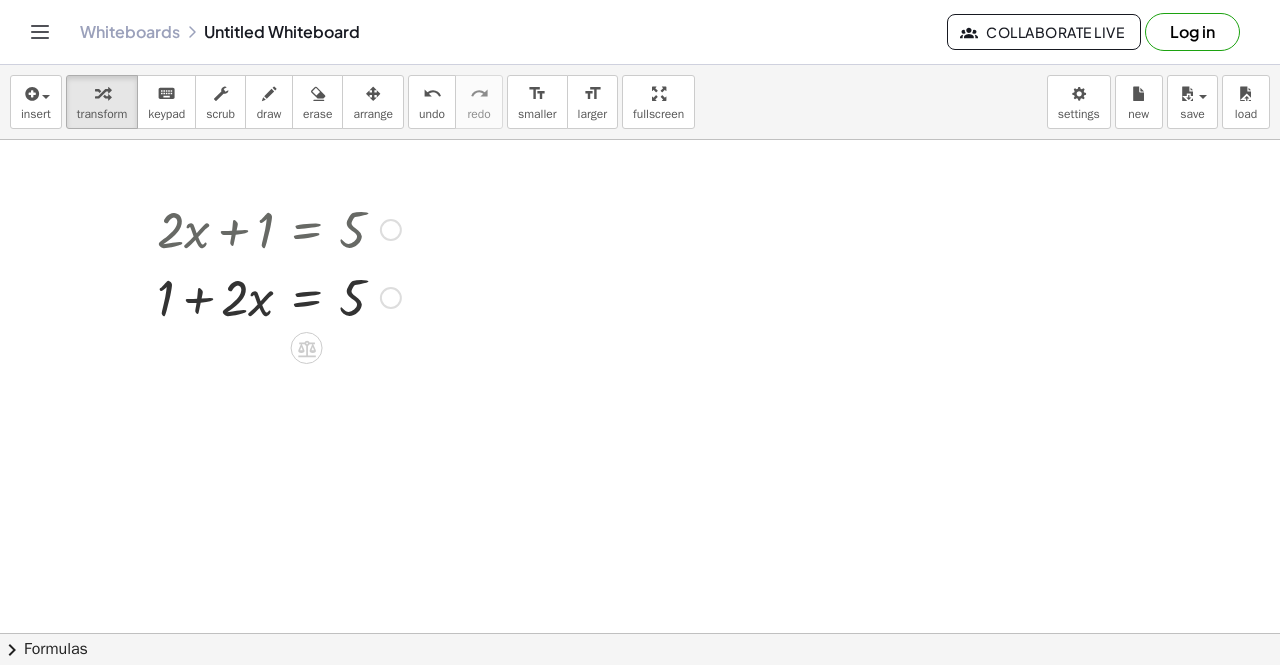 click at bounding box center (279, 296) 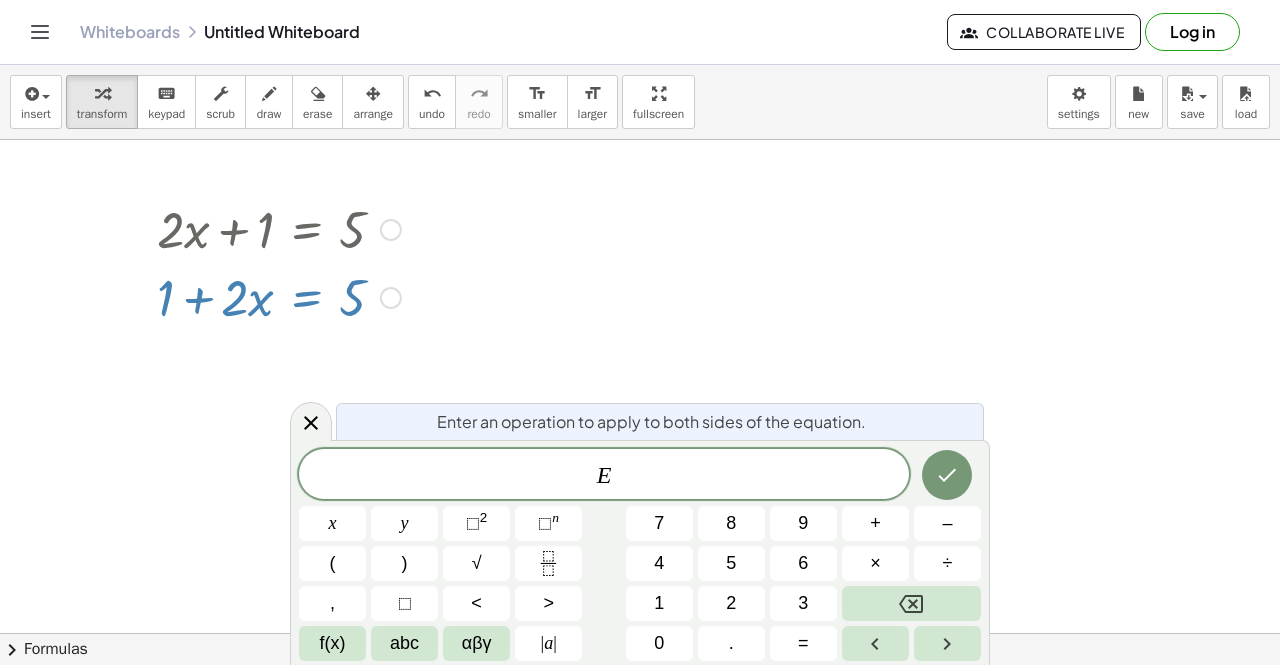 click at bounding box center [391, 298] 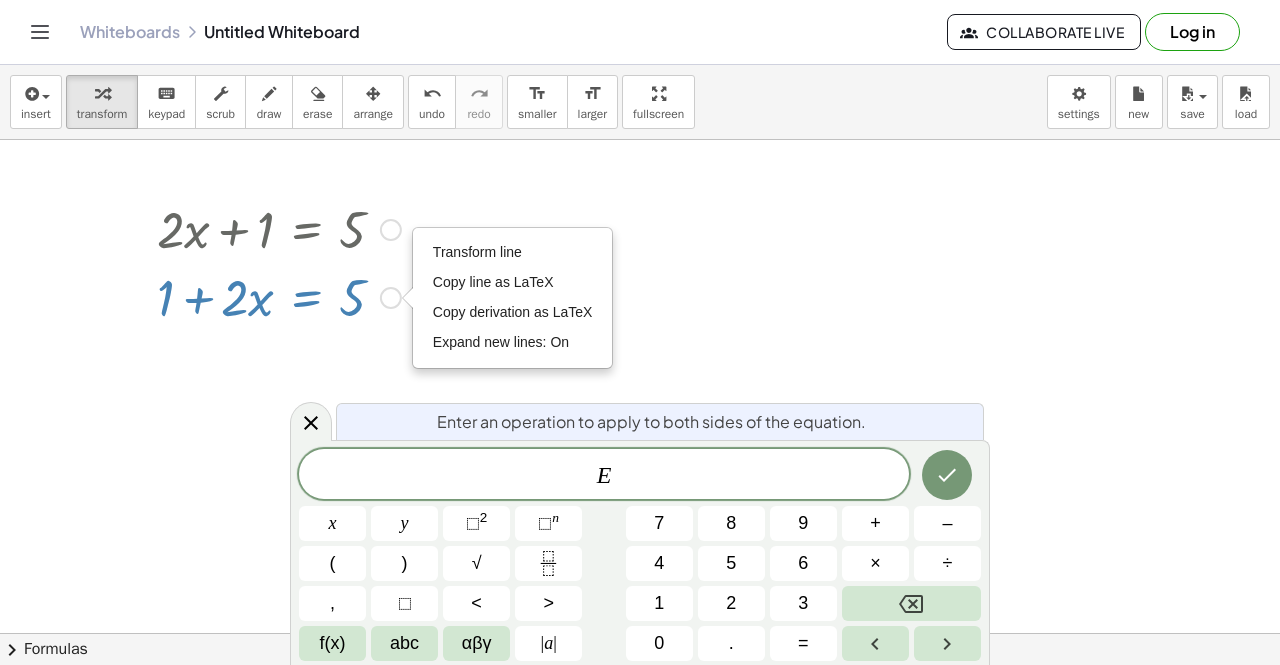 click at bounding box center [279, 228] 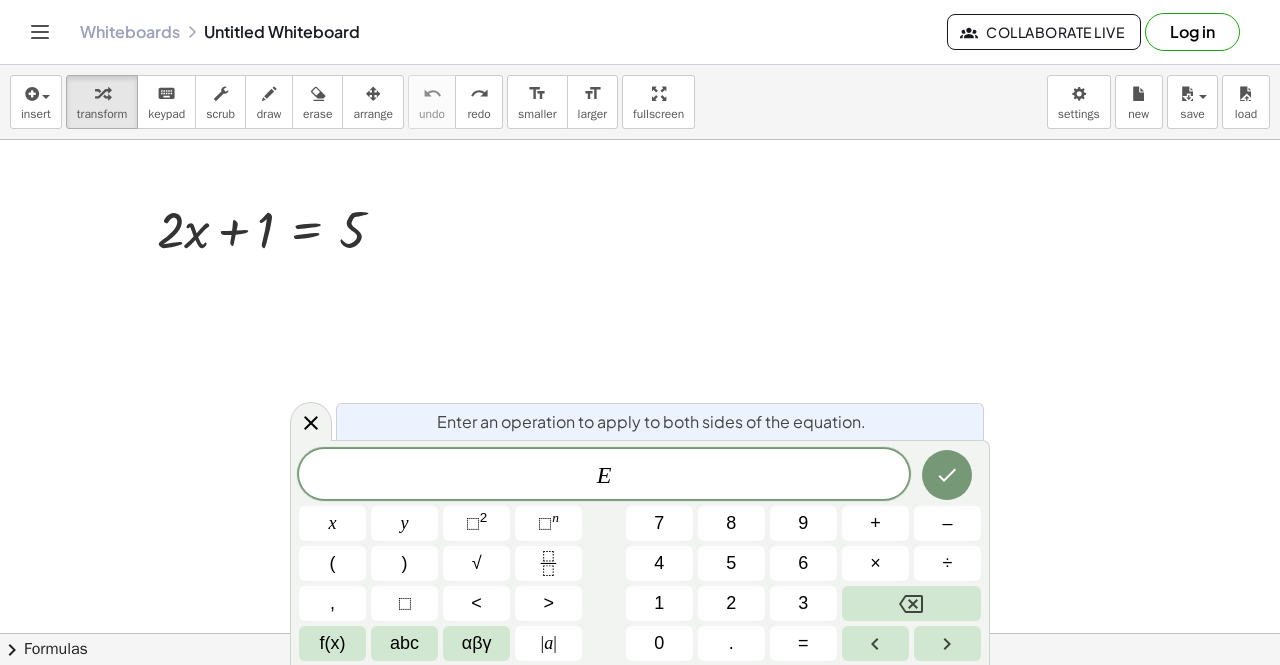 click at bounding box center (640, 698) 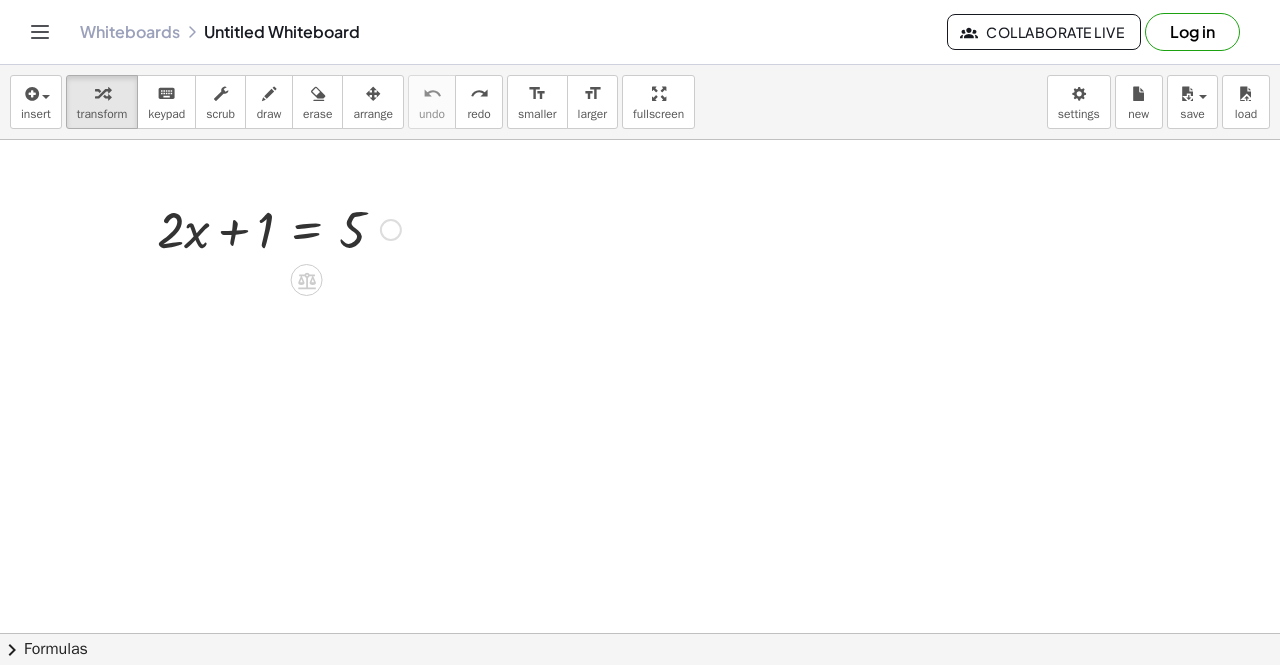 click at bounding box center [279, 228] 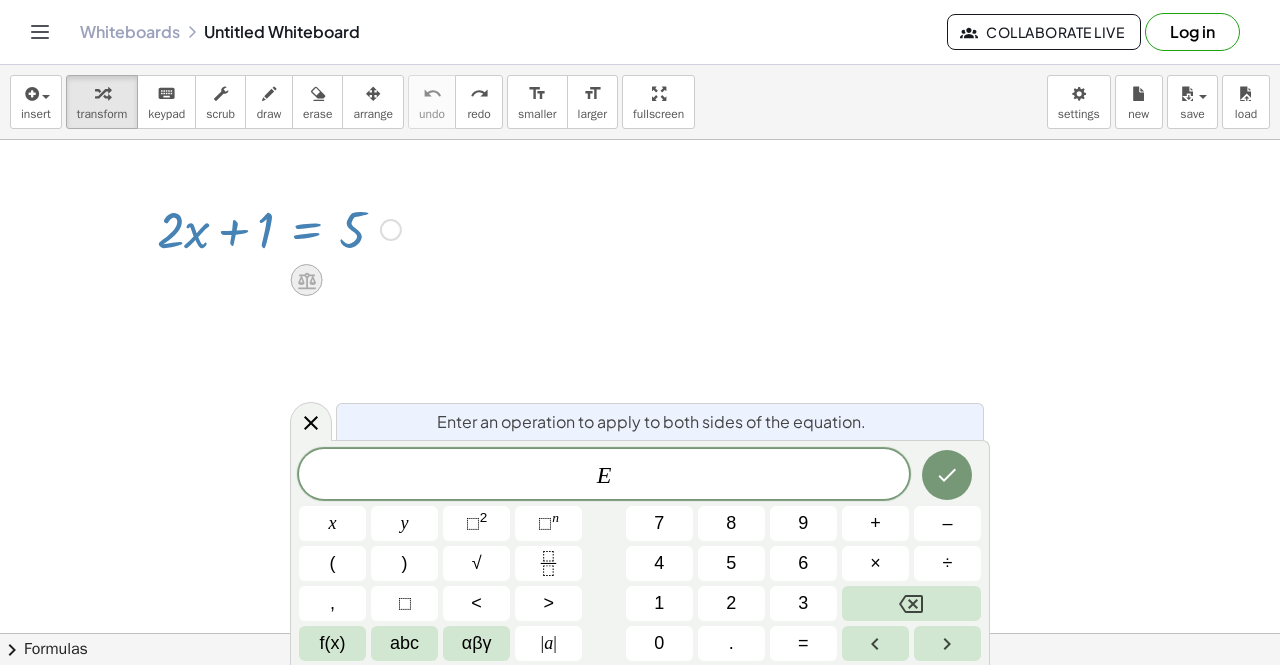 click 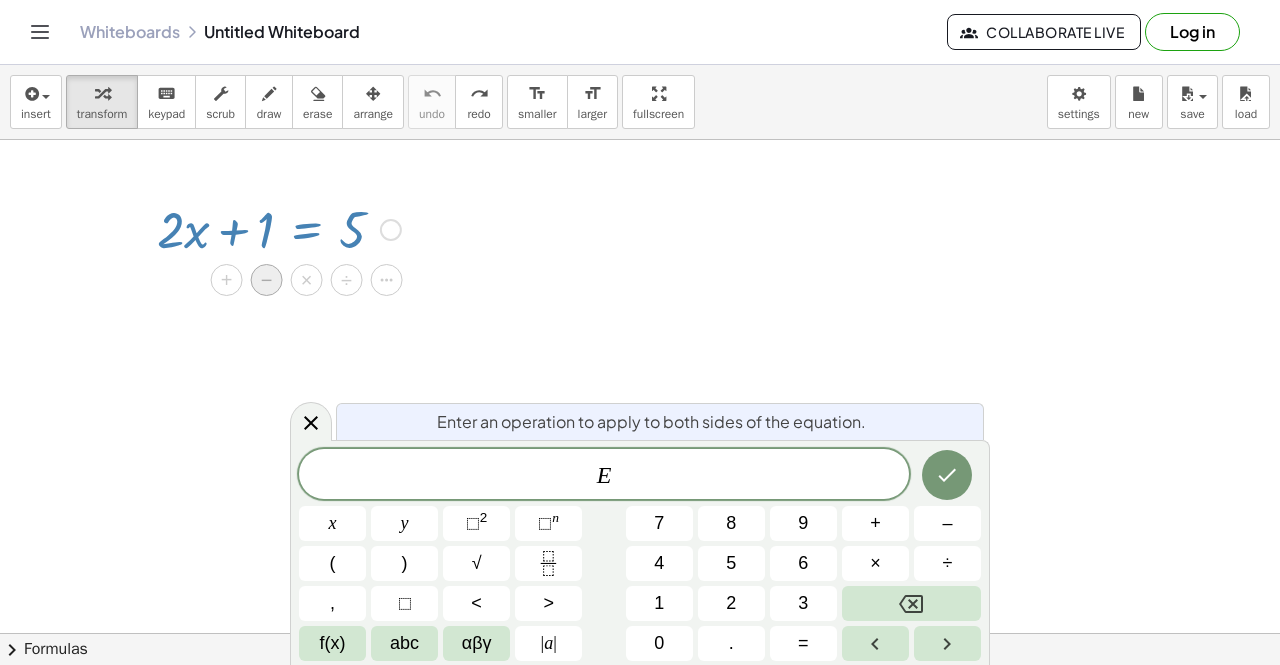 click on "−" at bounding box center [267, 280] 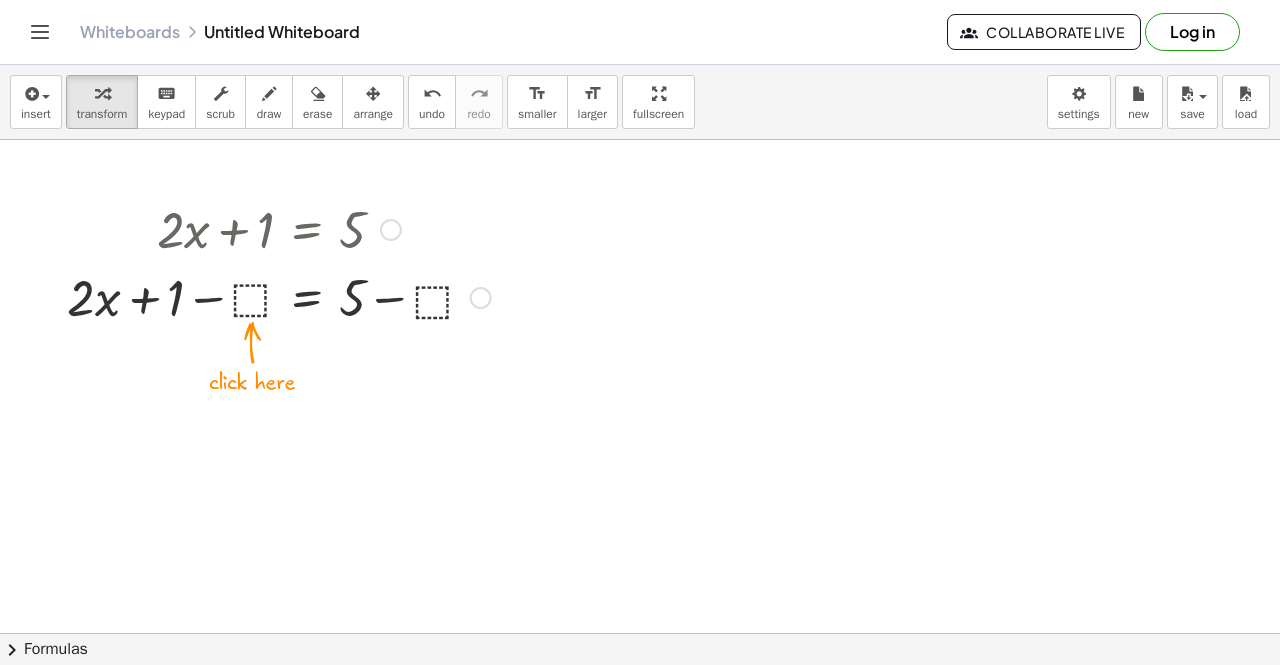click at bounding box center [279, 296] 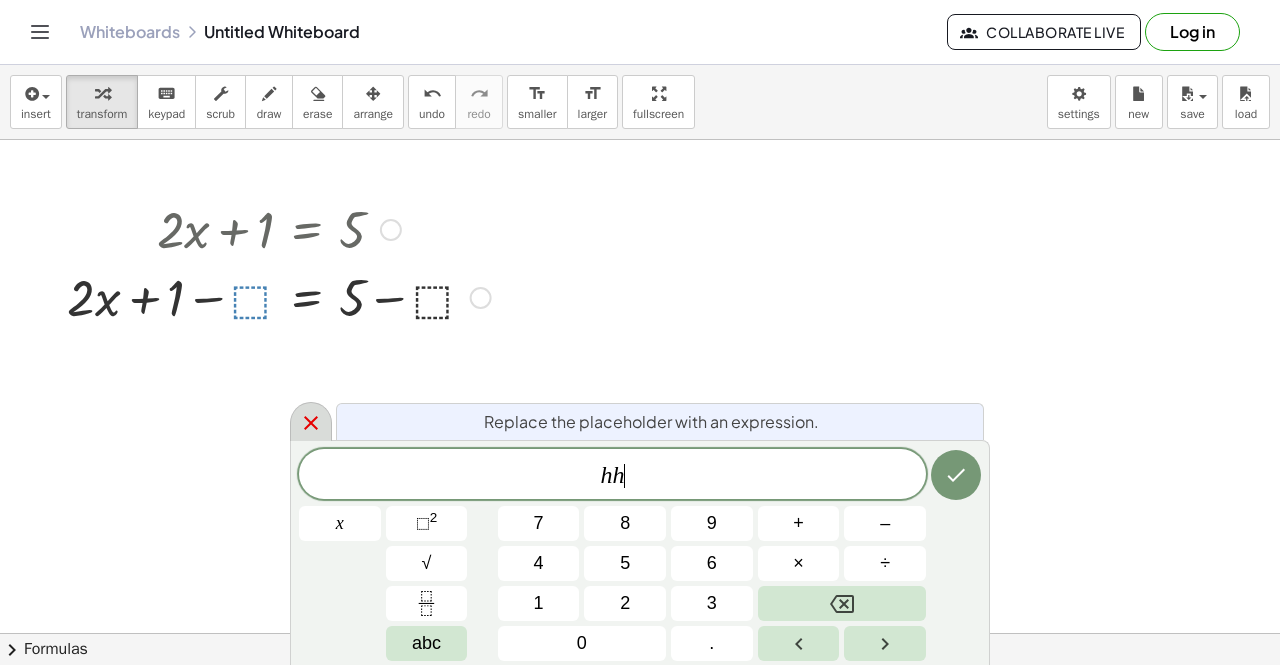 click 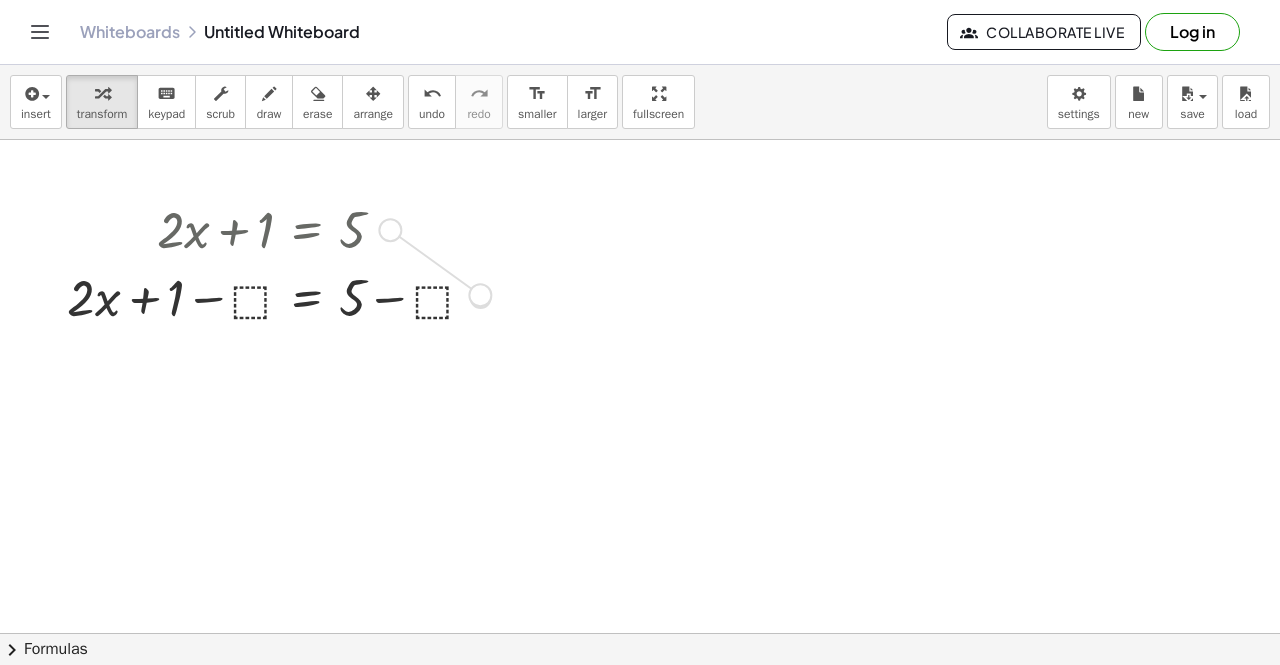 drag, startPoint x: 384, startPoint y: 223, endPoint x: 477, endPoint y: 292, distance: 115.80155 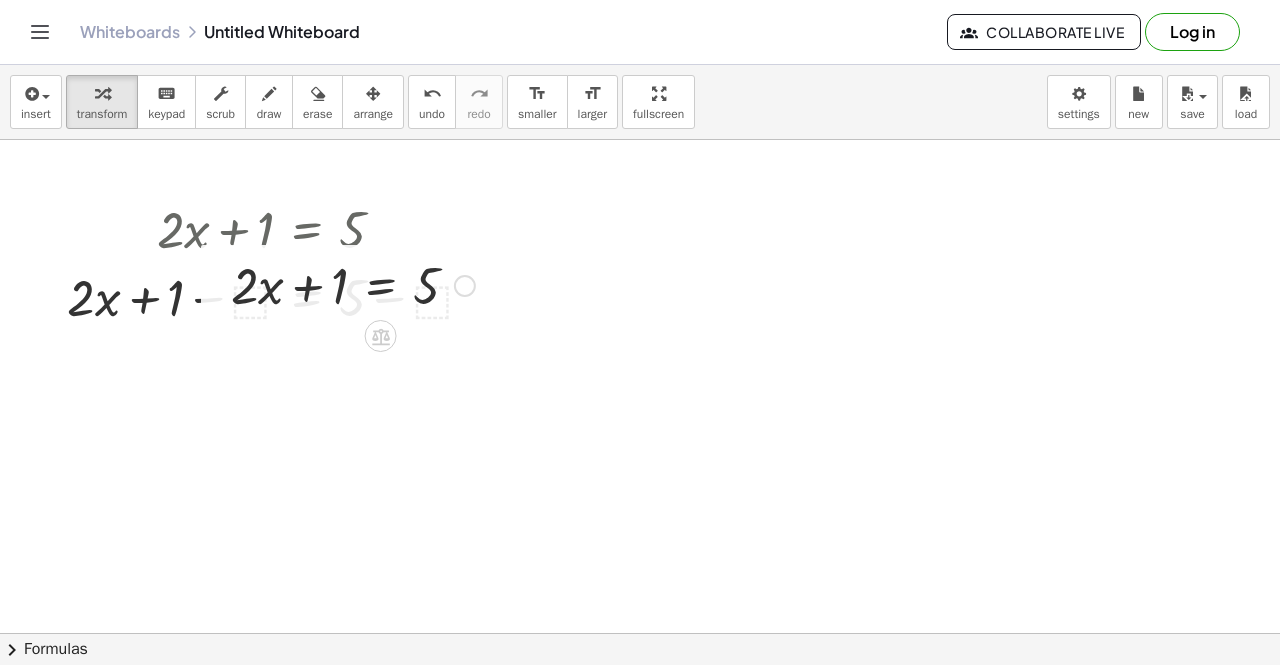 drag, startPoint x: 176, startPoint y: 218, endPoint x: 357, endPoint y: 279, distance: 191.00262 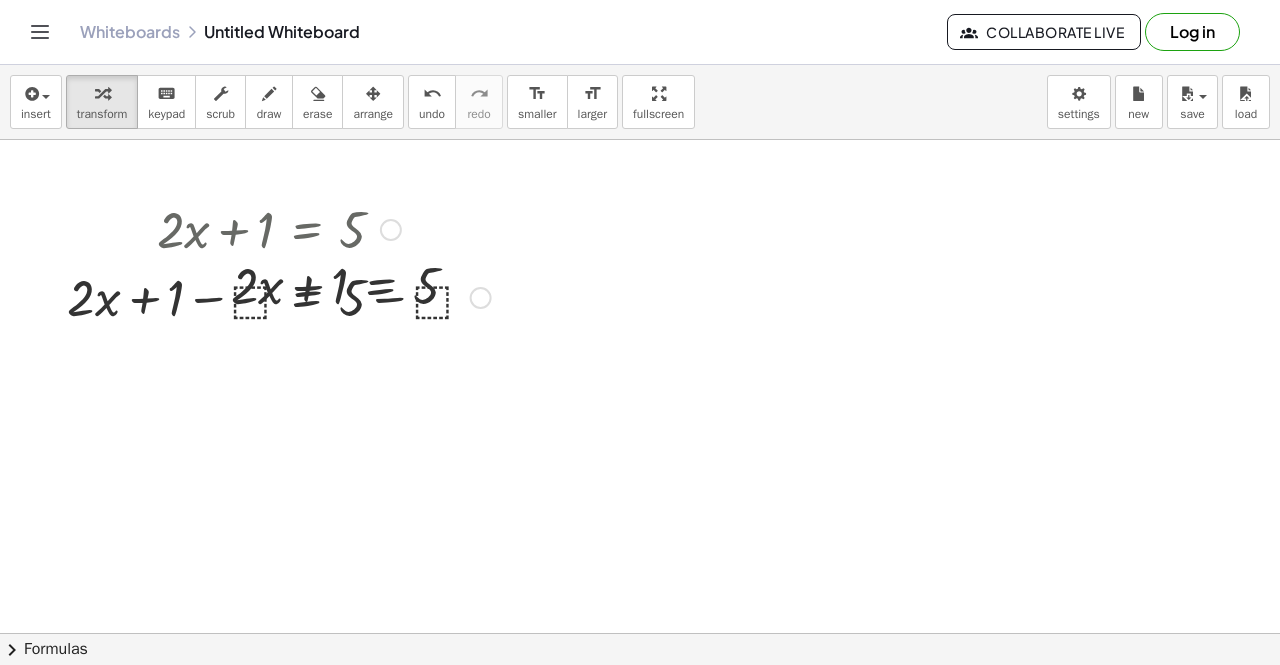 click at bounding box center [279, 228] 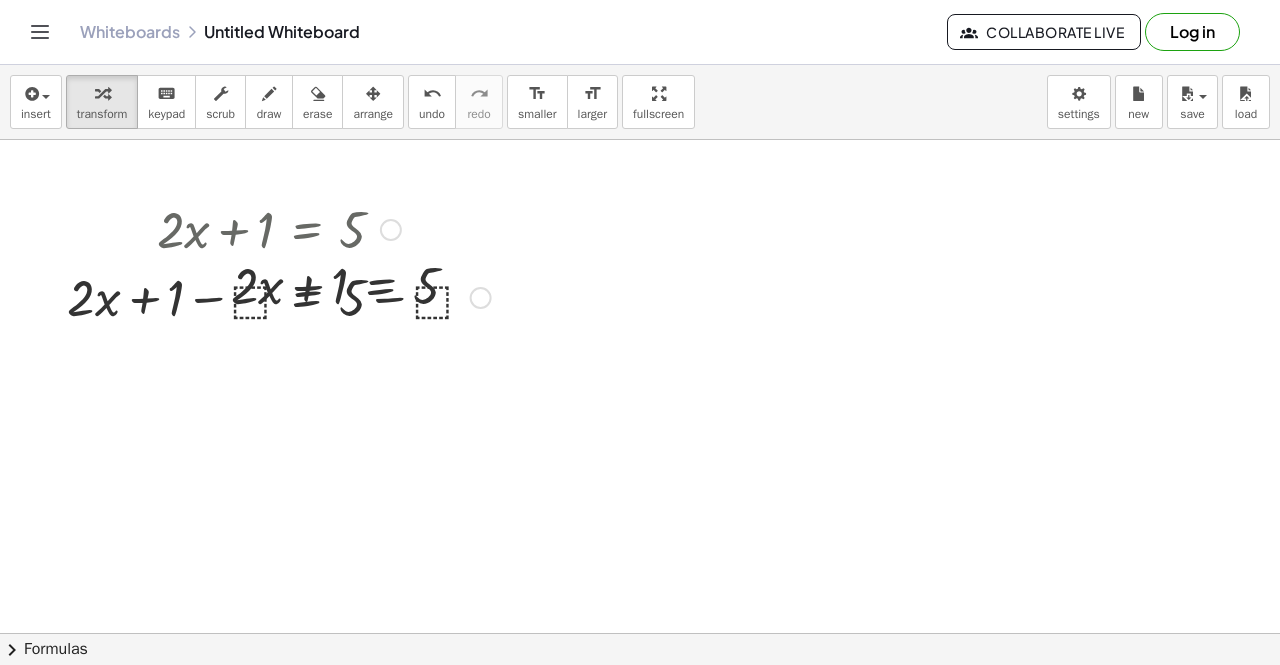 click at bounding box center (279, 228) 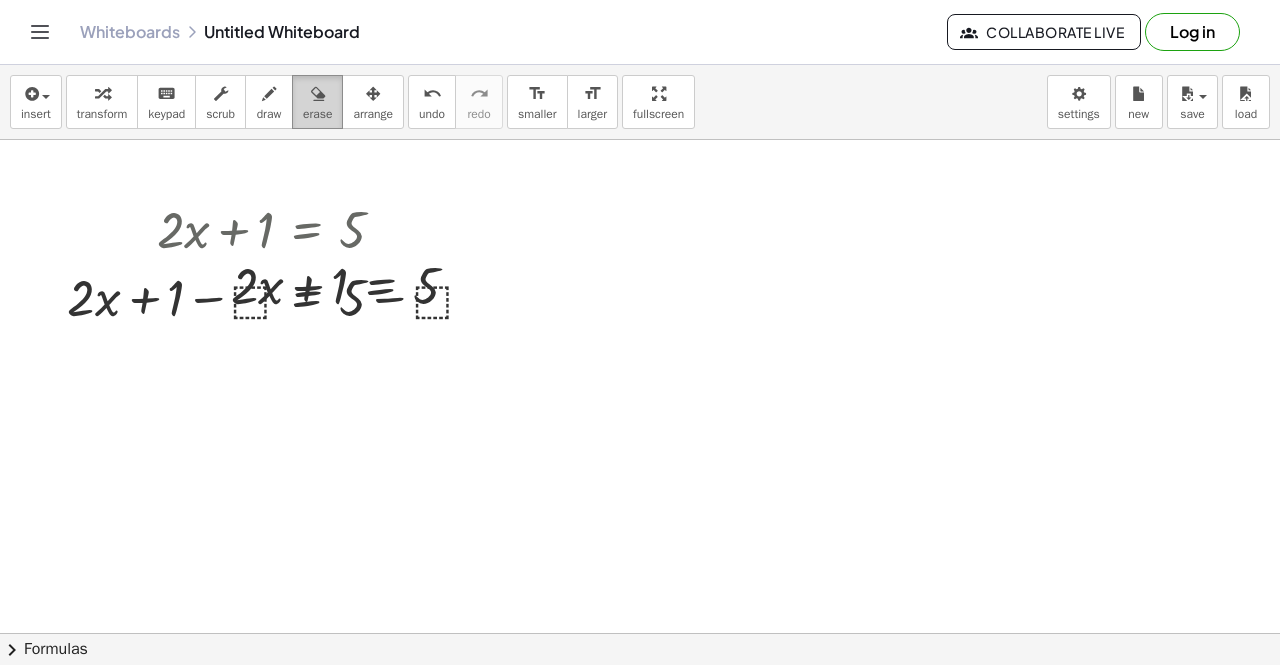 click on "erase" at bounding box center [317, 114] 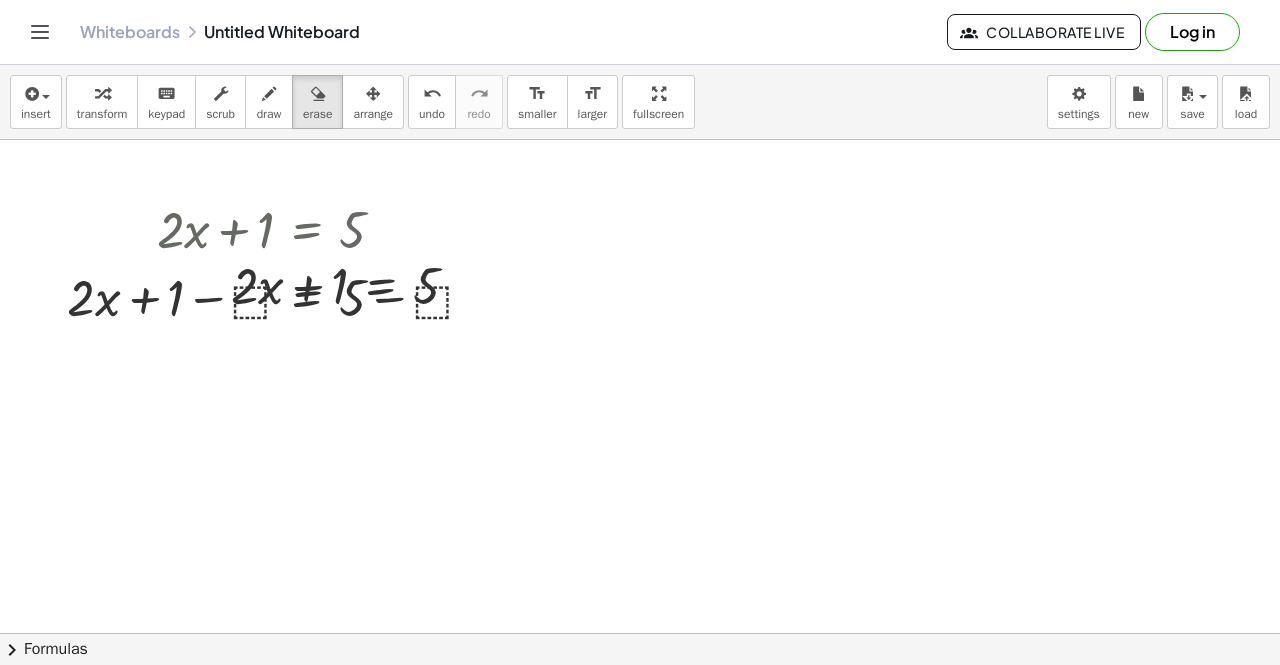 click at bounding box center (640, 698) 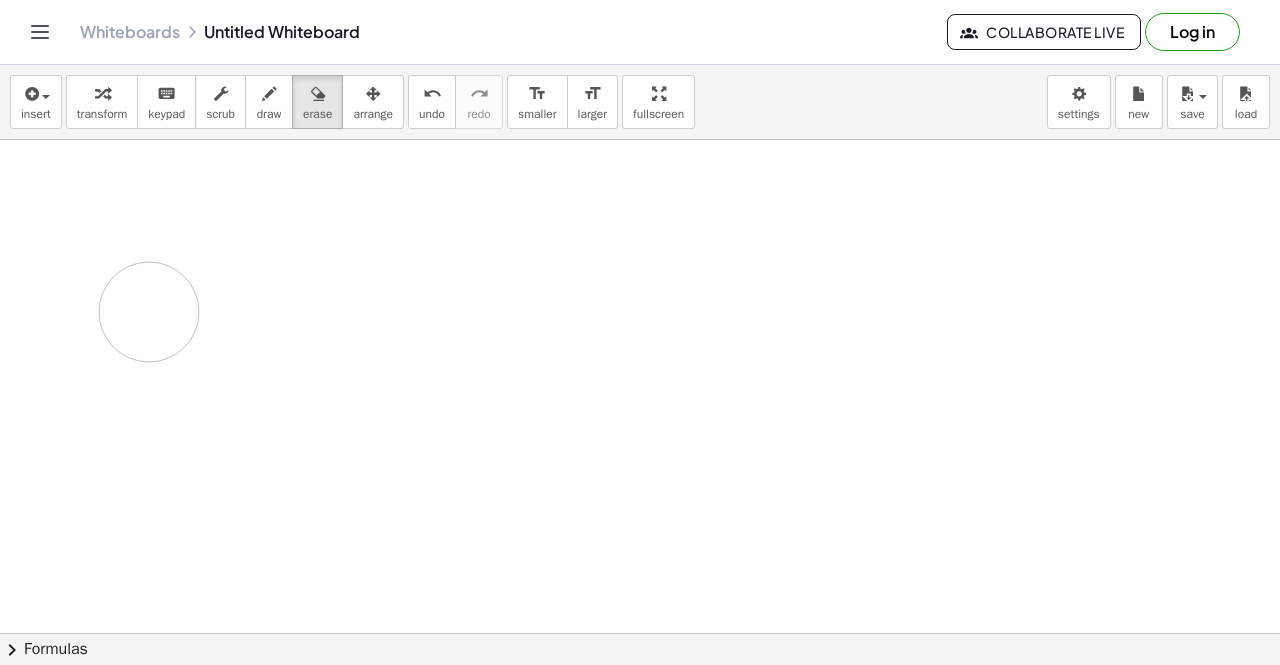 drag, startPoint x: 284, startPoint y: 232, endPoint x: 182, endPoint y: 318, distance: 133.41664 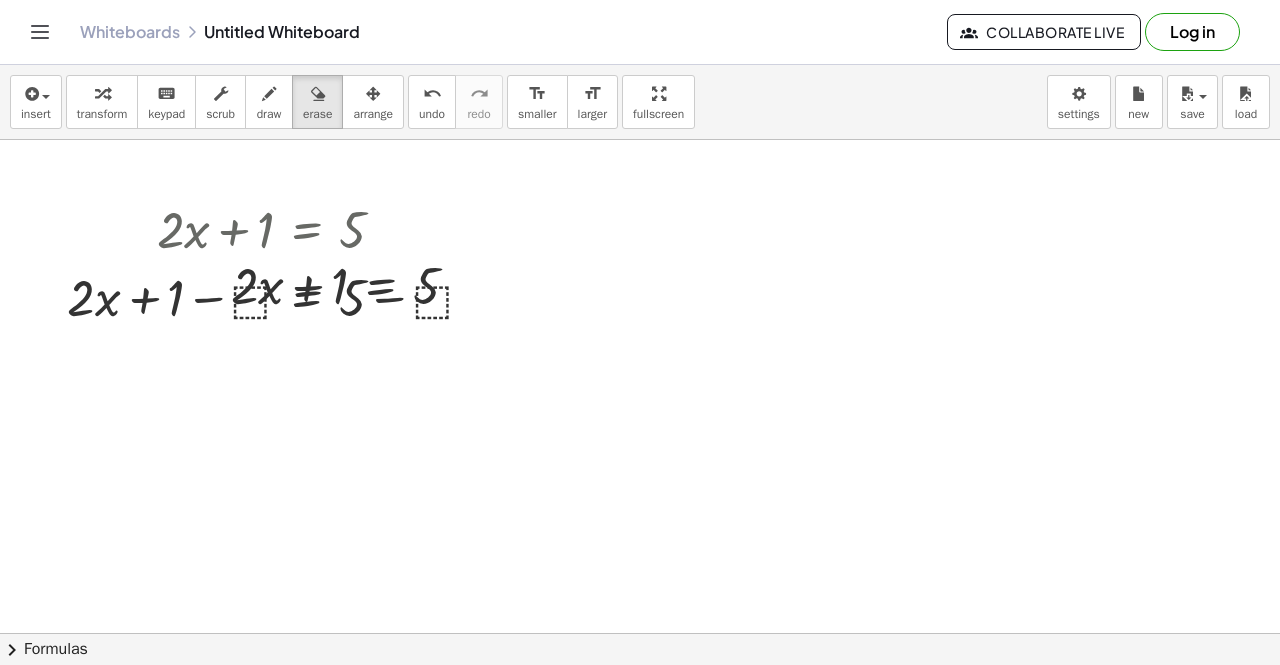 click at bounding box center (640, 698) 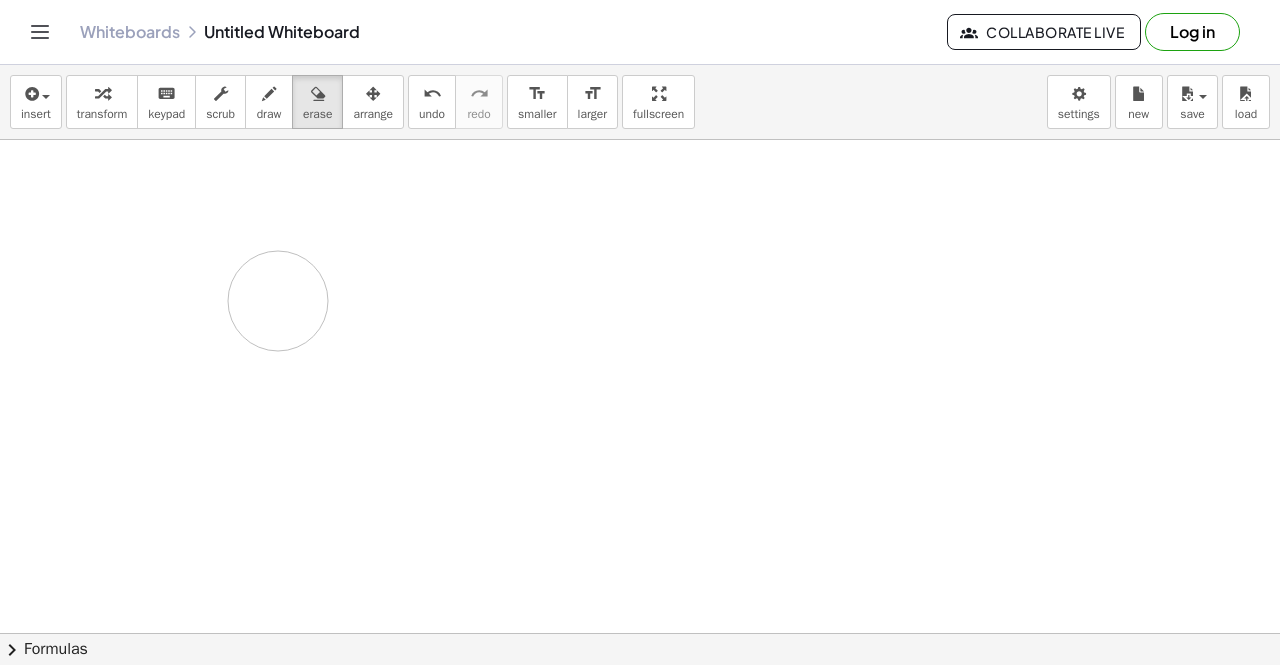 drag, startPoint x: 330, startPoint y: 274, endPoint x: 282, endPoint y: 299, distance: 54.120235 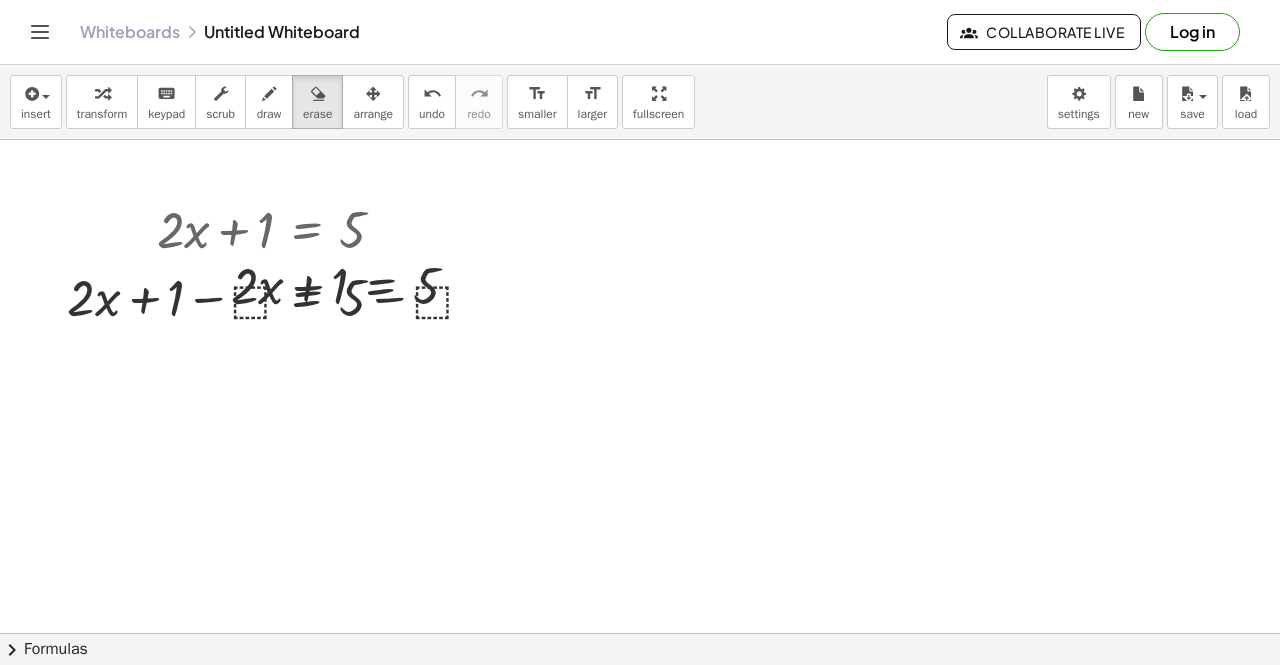 click at bounding box center [640, 698] 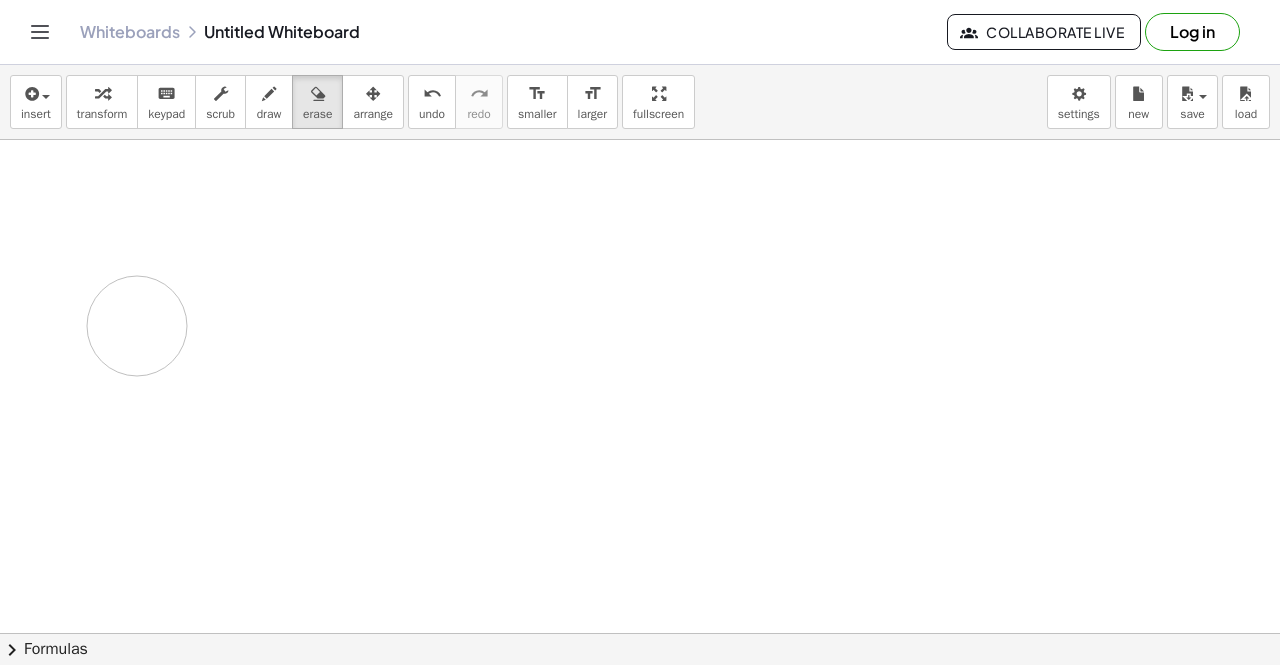 drag, startPoint x: 395, startPoint y: 298, endPoint x: 117, endPoint y: 302, distance: 278.02878 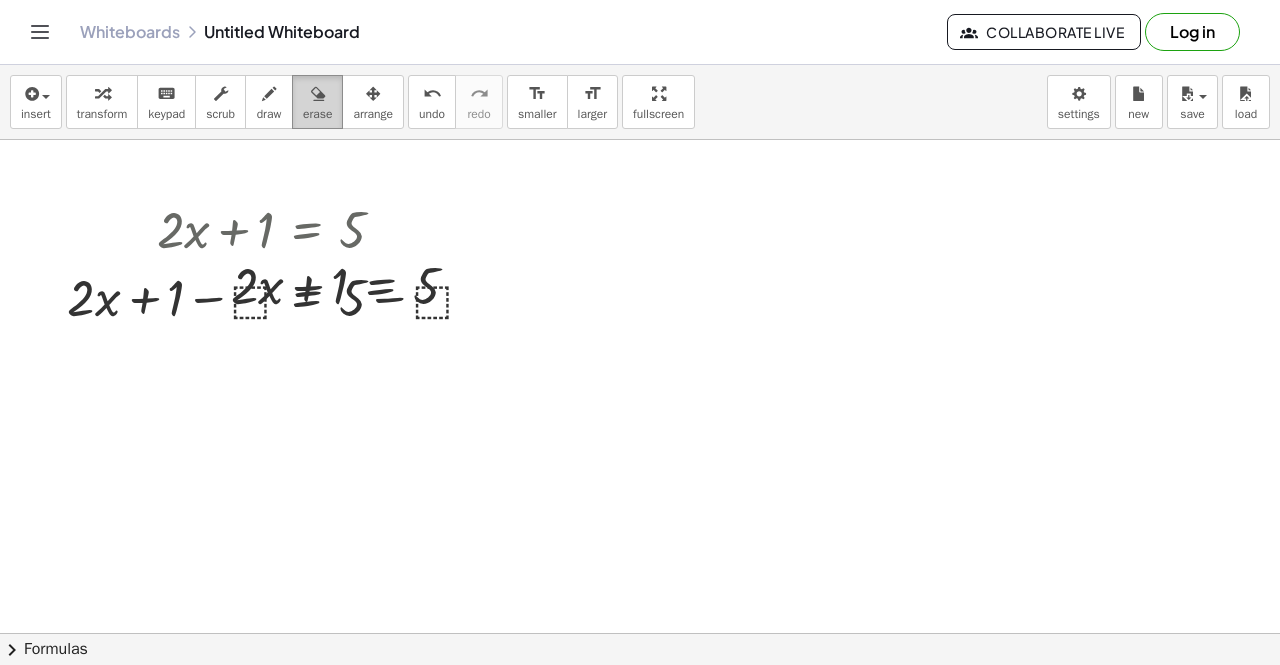 click at bounding box center [317, 93] 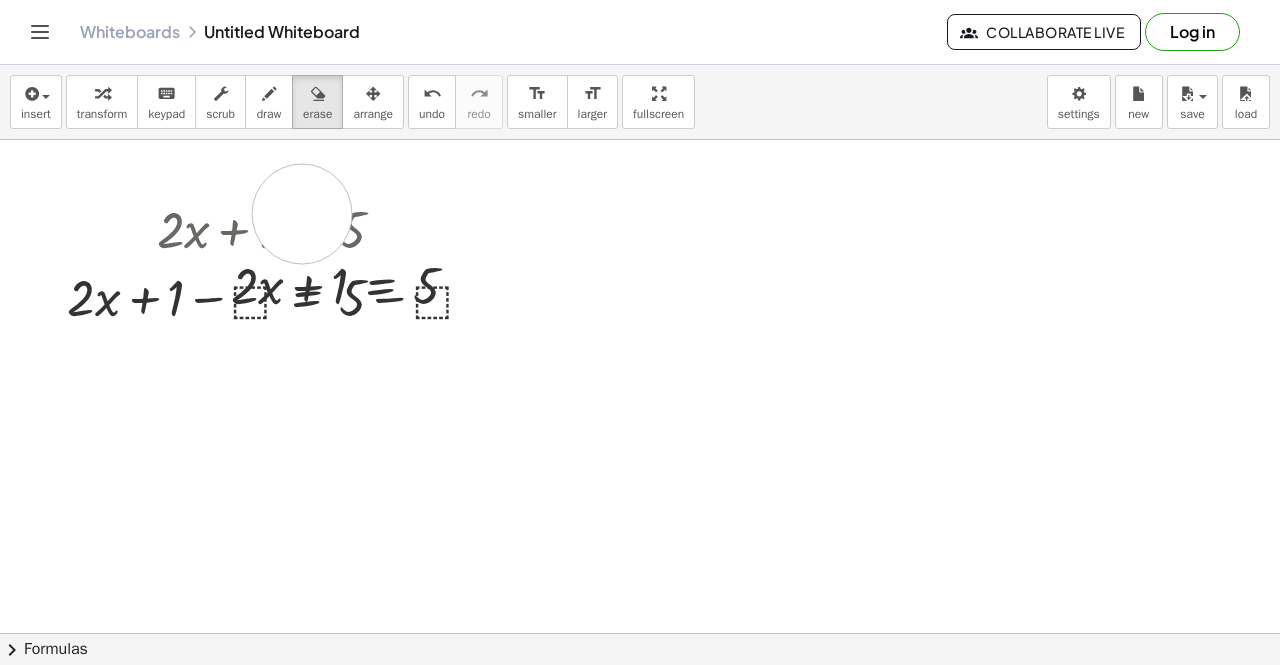 click at bounding box center [640, 698] 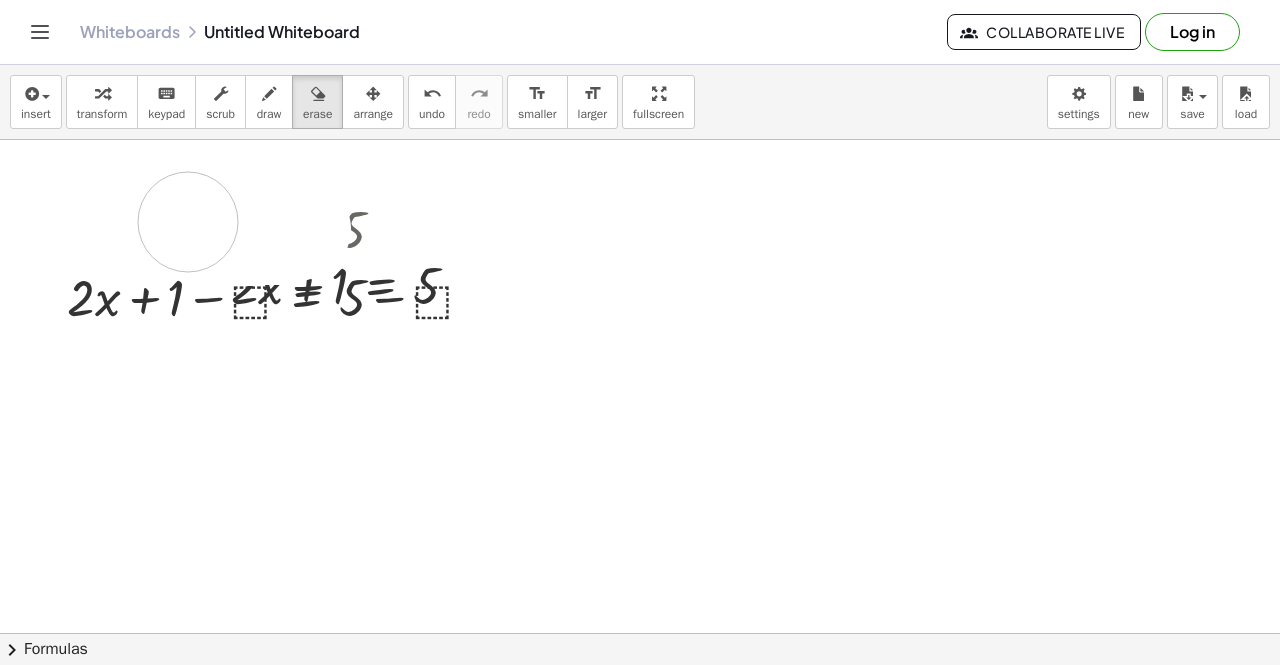 drag, startPoint x: 301, startPoint y: 229, endPoint x: 471, endPoint y: 200, distance: 172.4558 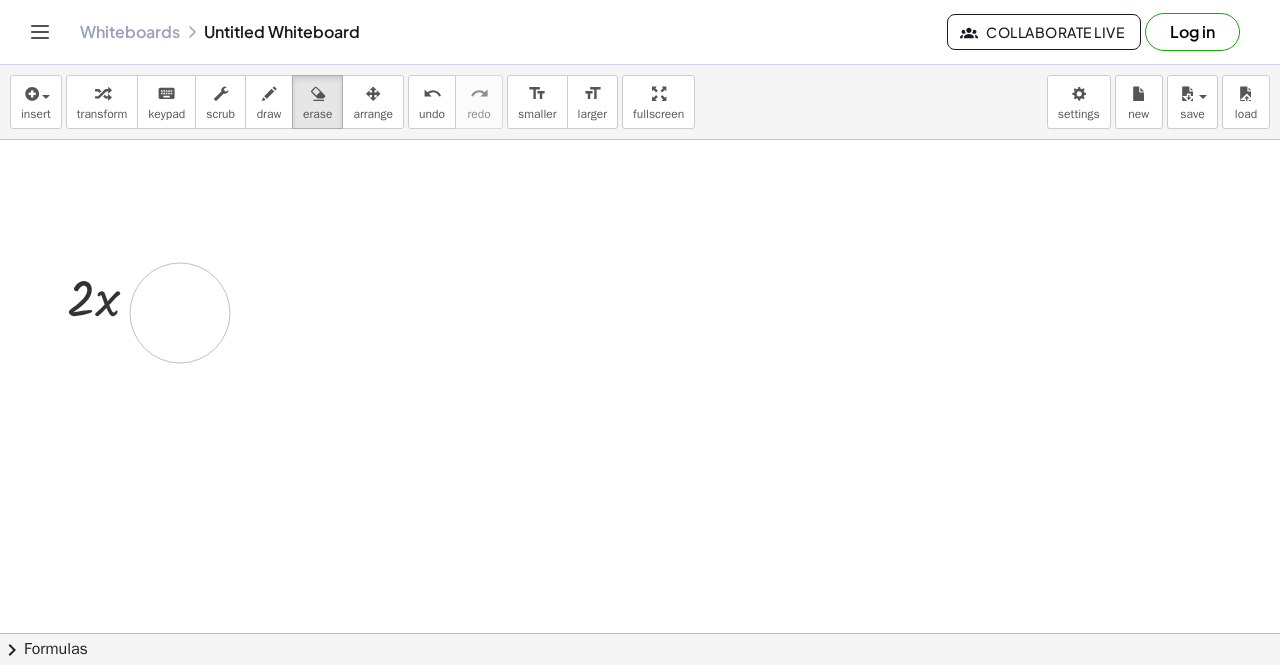 drag, startPoint x: 386, startPoint y: 219, endPoint x: 68, endPoint y: 285, distance: 324.77686 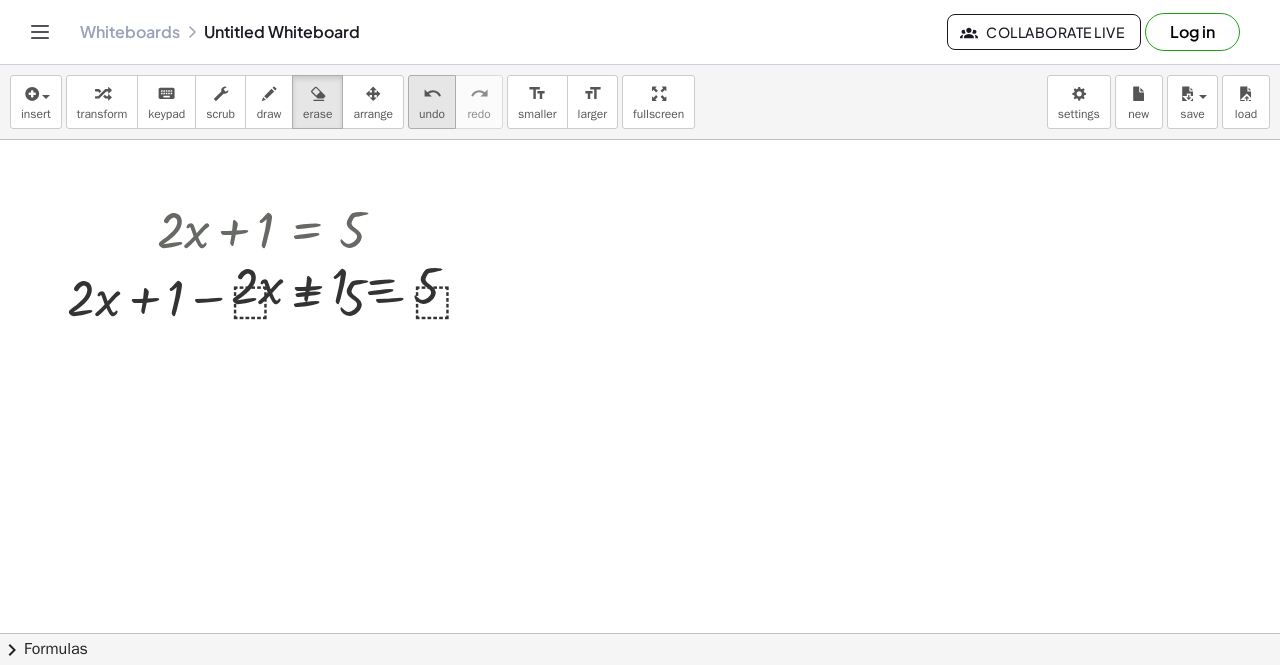 click on "undo" at bounding box center [432, 114] 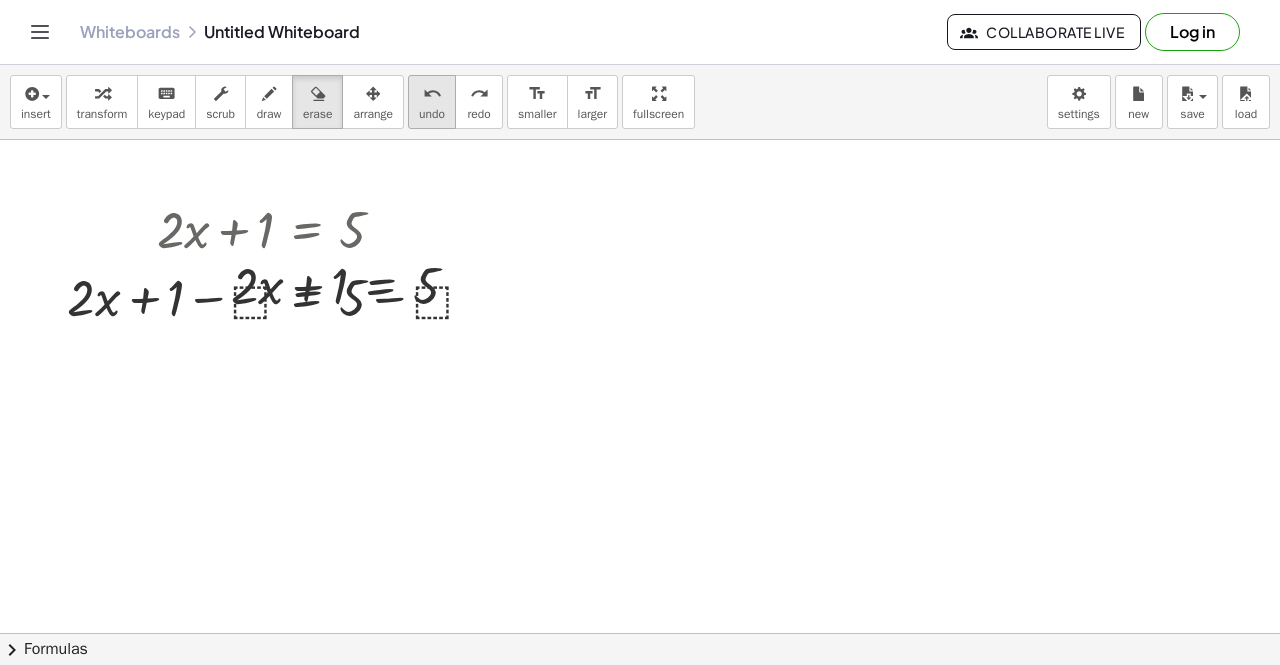 click on "undo" at bounding box center [432, 114] 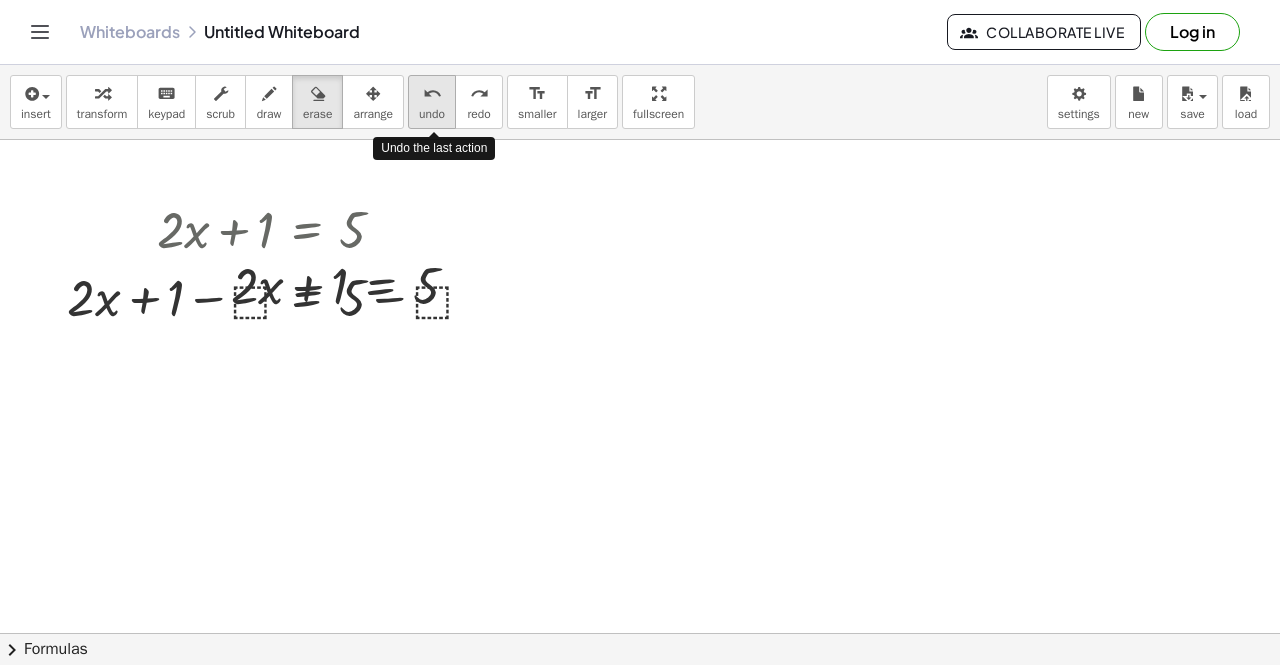 click on "undo" at bounding box center (432, 114) 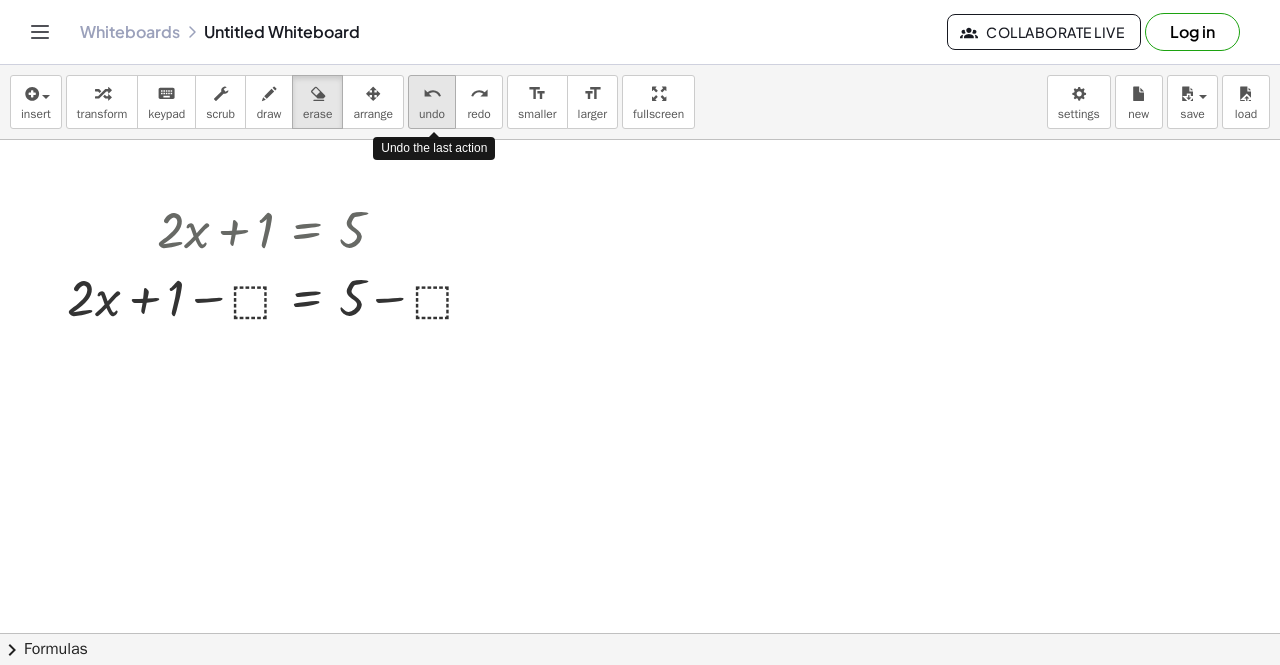 click on "undo" at bounding box center [432, 114] 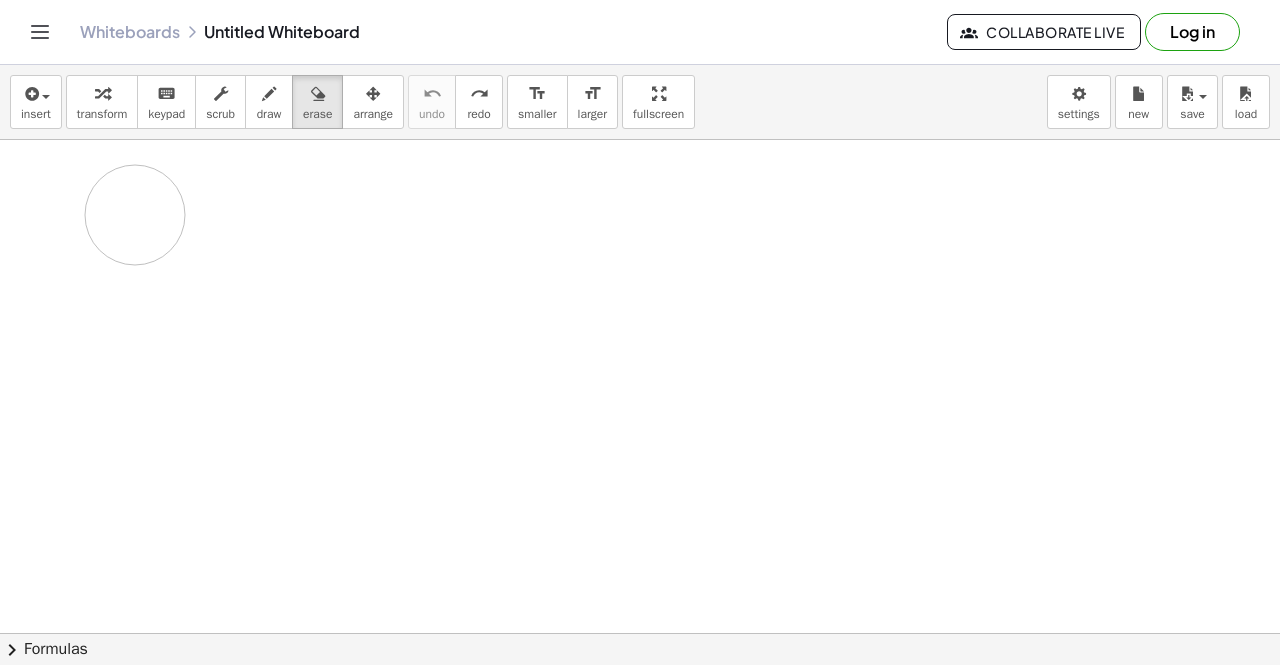 drag, startPoint x: 371, startPoint y: 235, endPoint x: 130, endPoint y: 213, distance: 242.00206 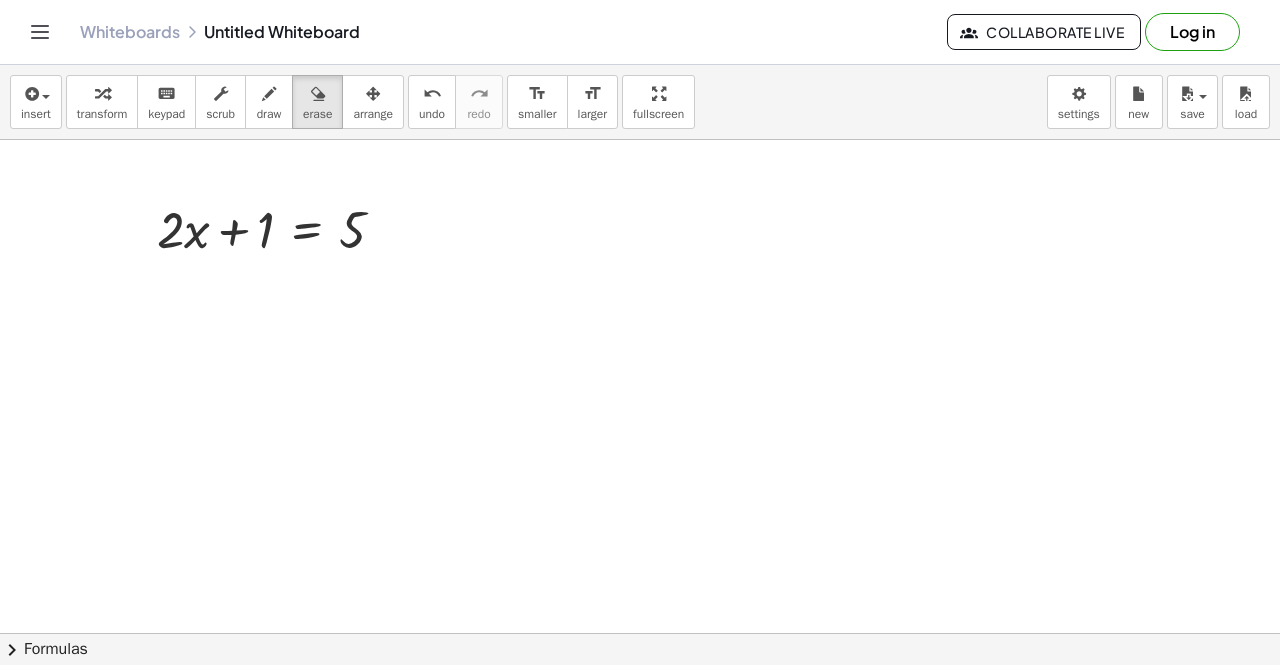 click at bounding box center (640, 698) 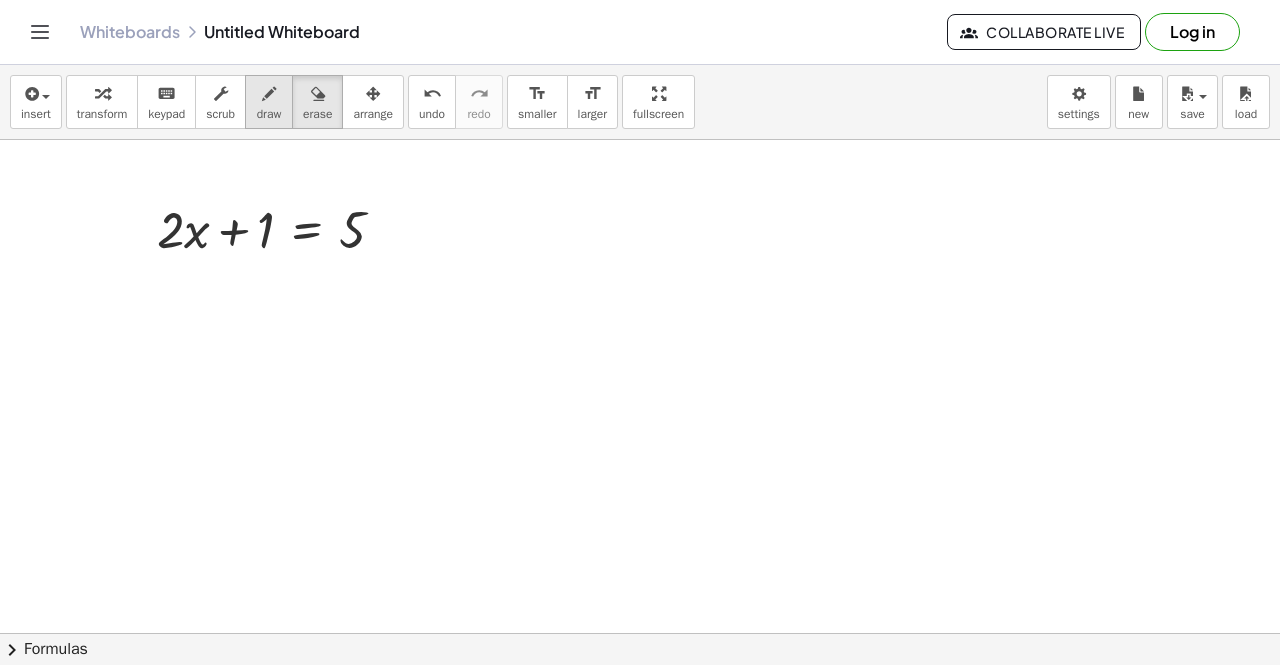 click on "draw" at bounding box center (269, 102) 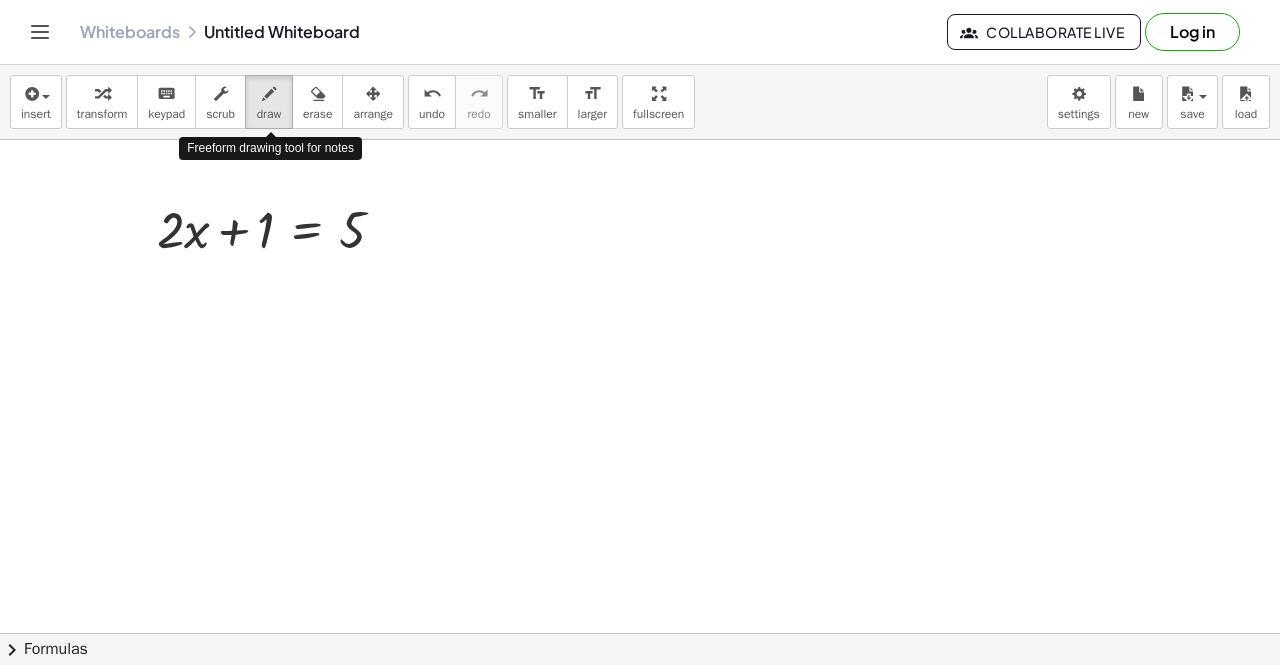 click at bounding box center (640, 698) 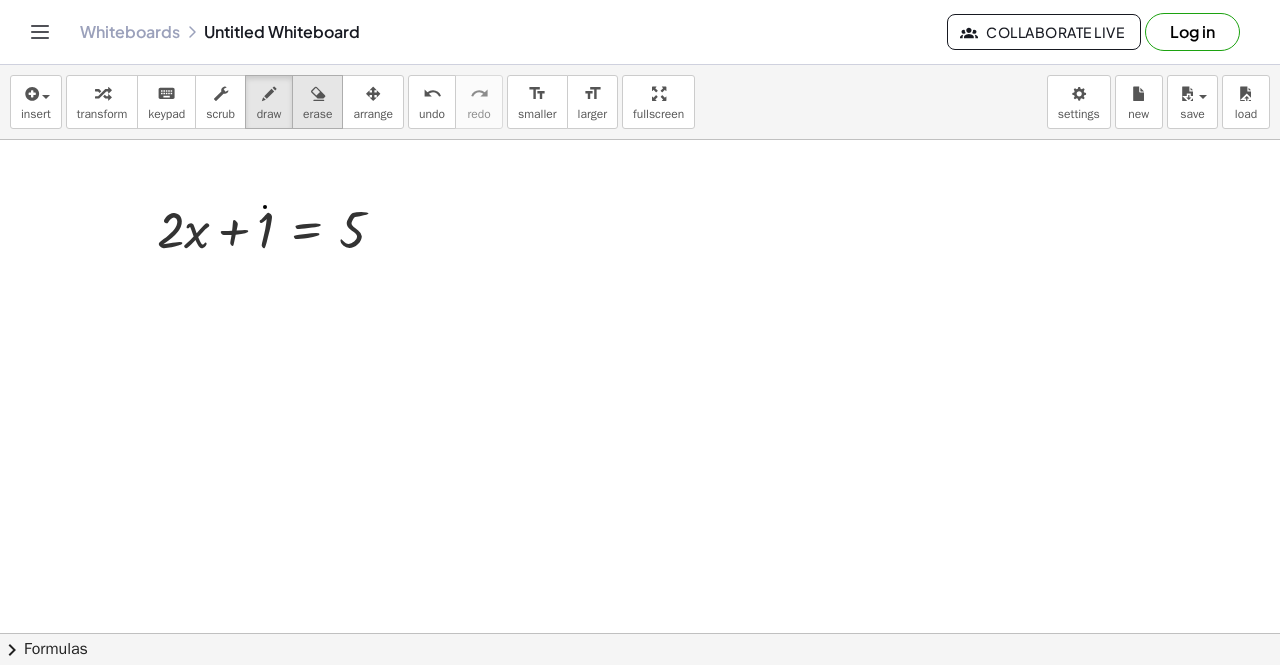 click on "erase" at bounding box center (317, 114) 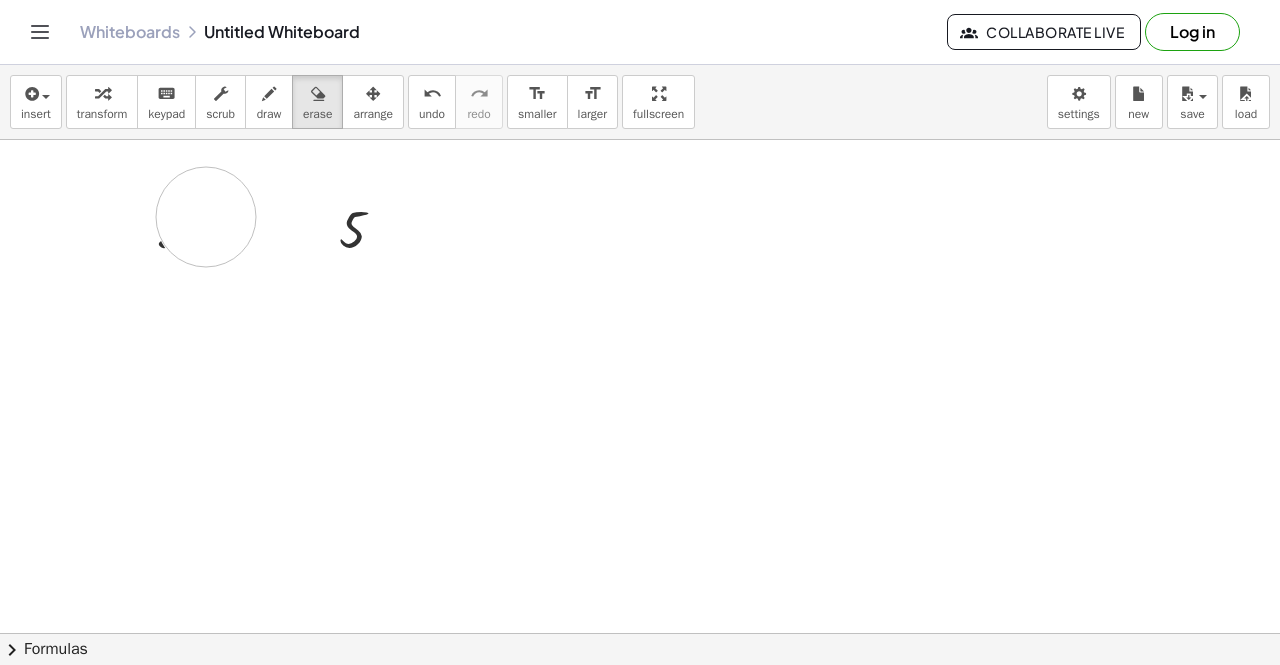 drag, startPoint x: 291, startPoint y: 204, endPoint x: 207, endPoint y: 215, distance: 84.71718 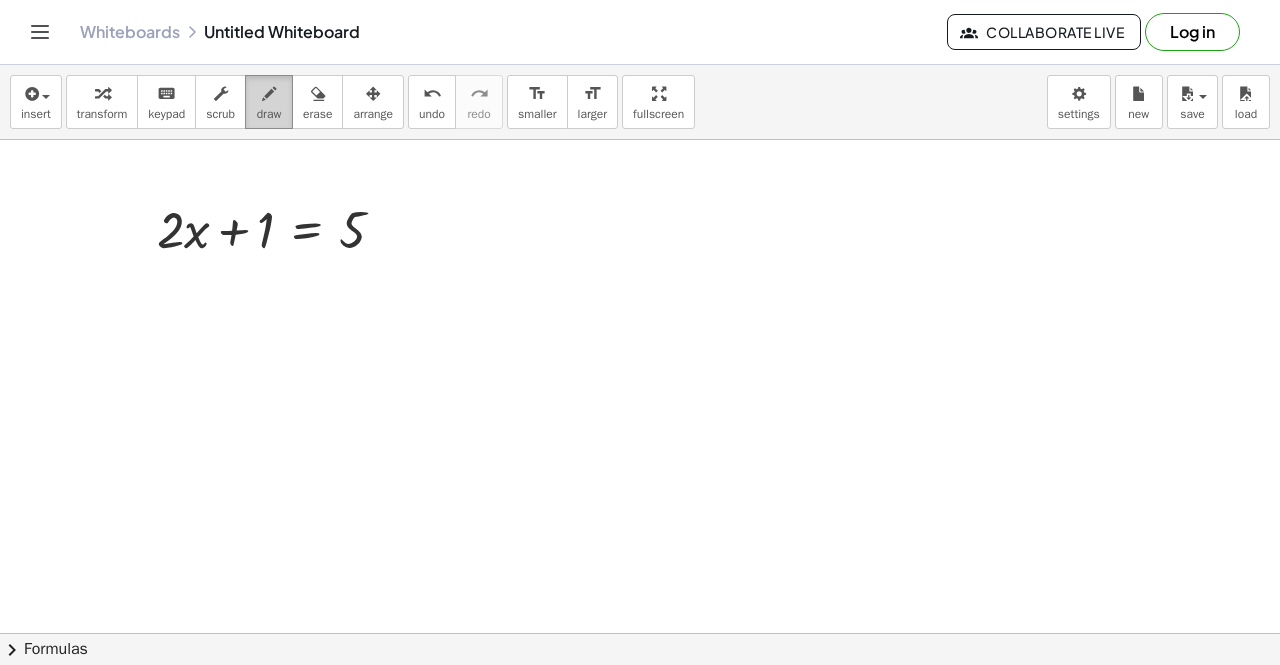 click on "draw" at bounding box center (269, 102) 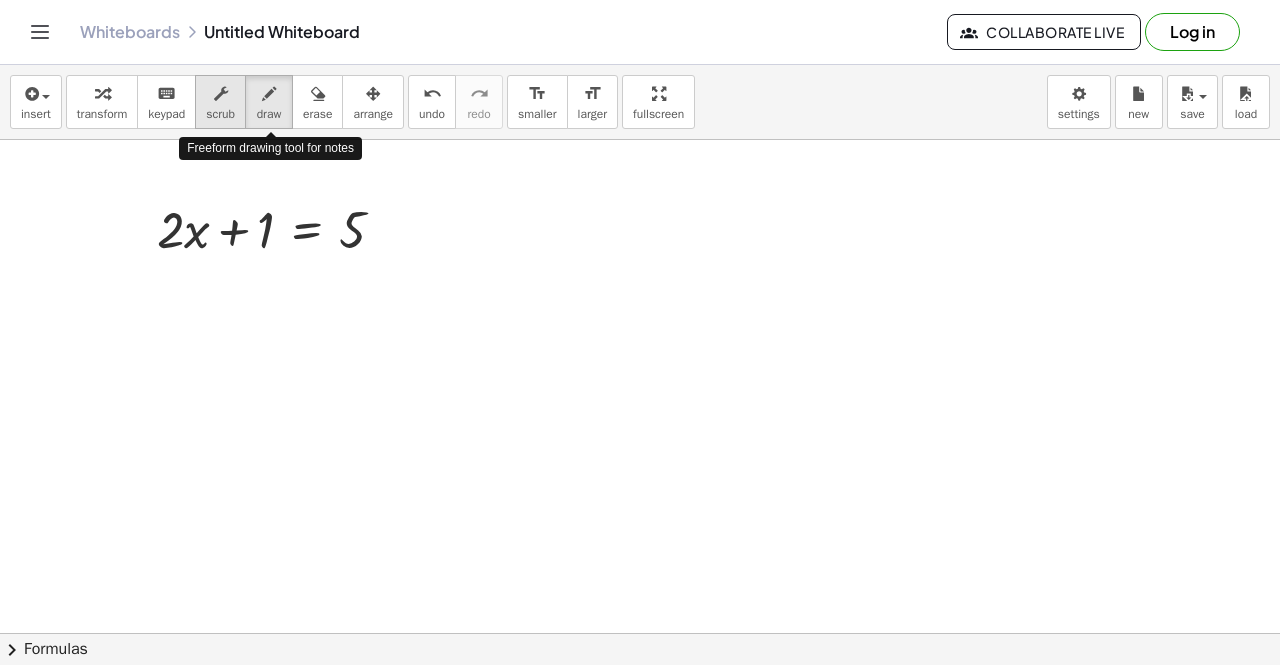 click at bounding box center (220, 93) 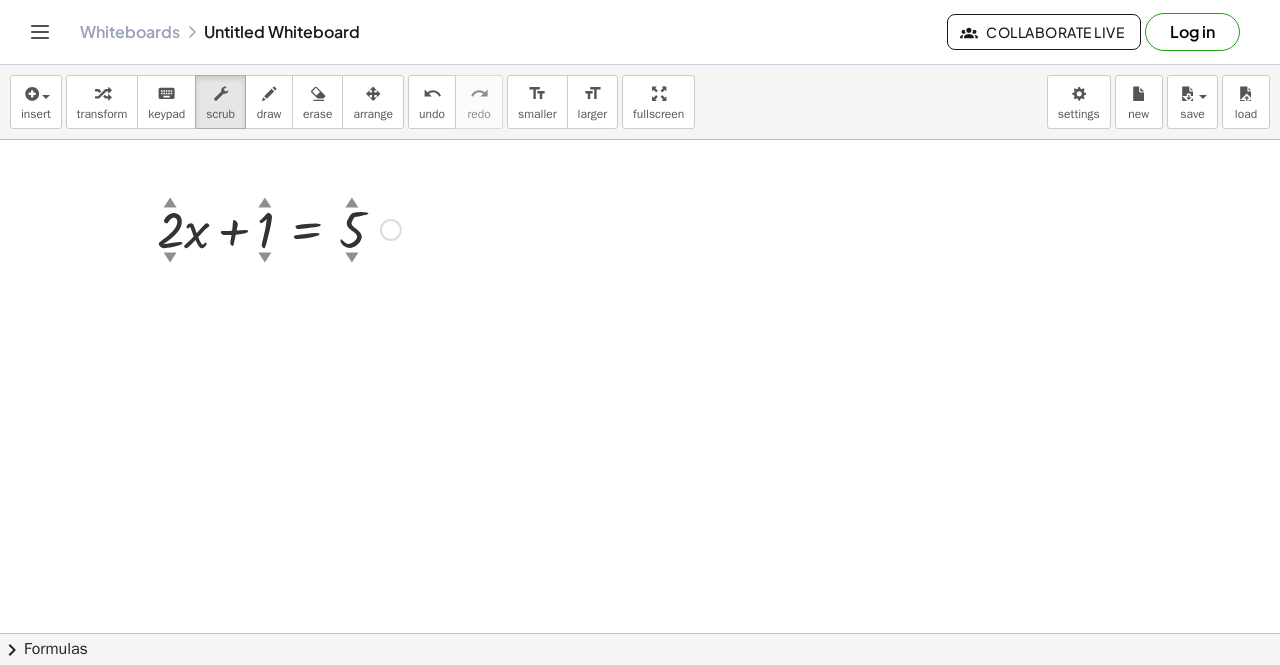 click at bounding box center [279, 228] 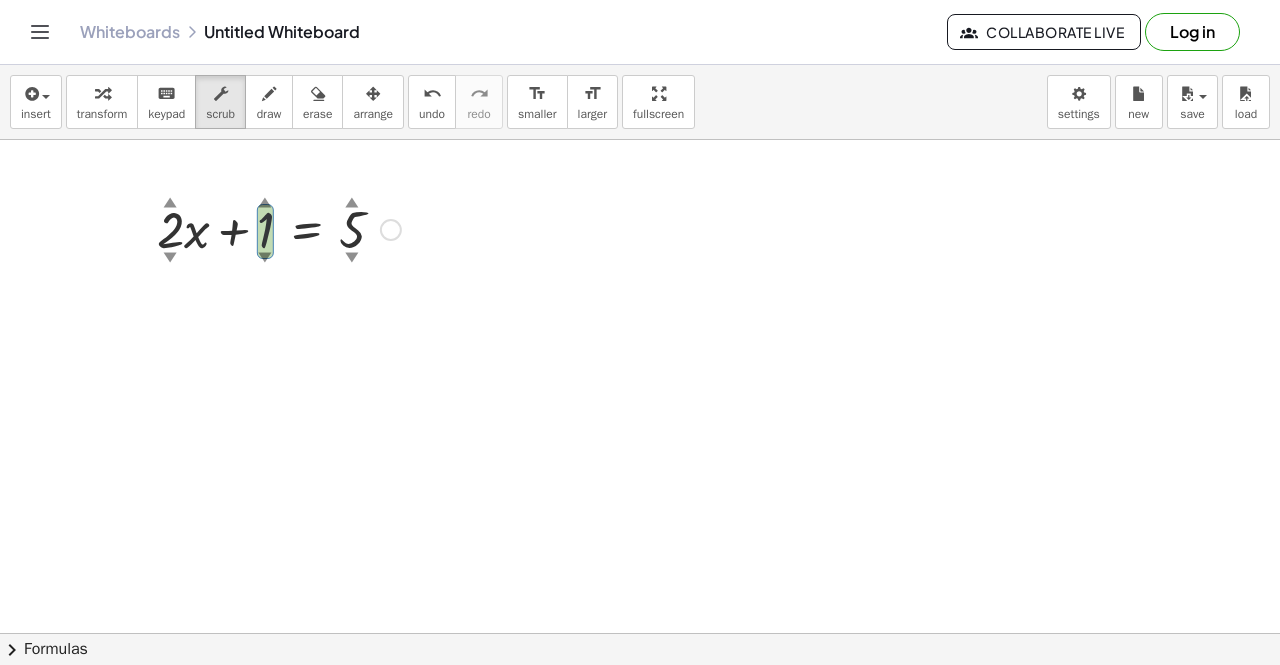 click on "▲" at bounding box center [265, 204] 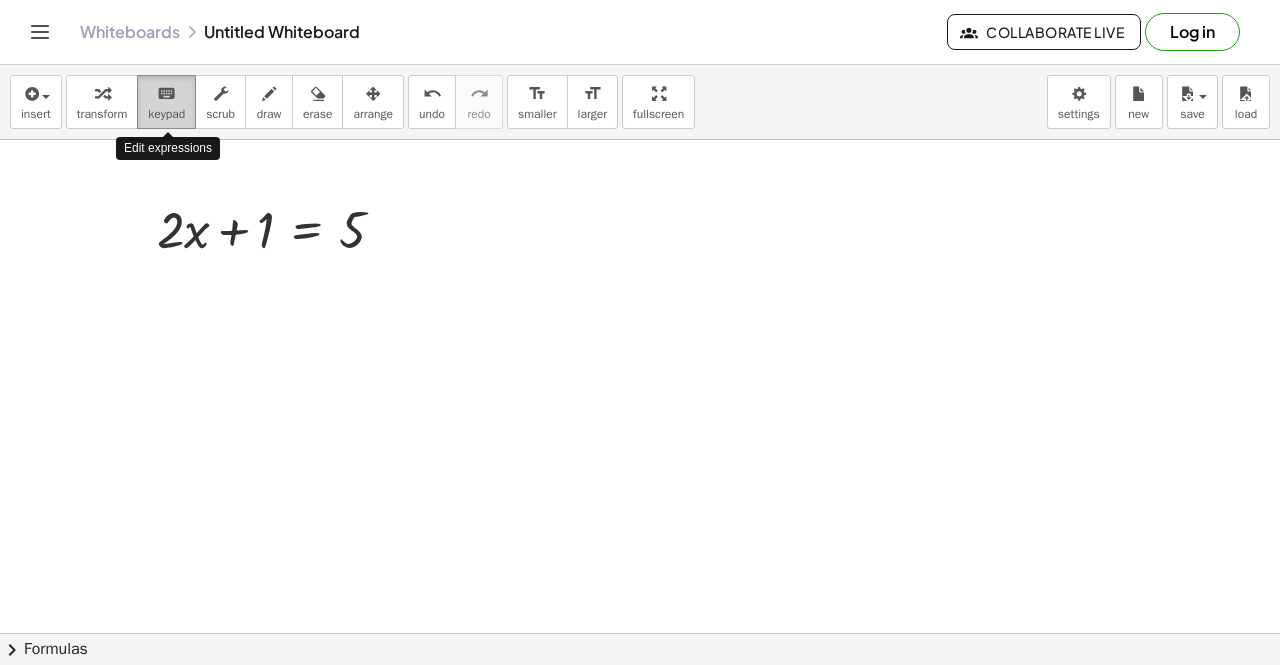 click on "keypad" at bounding box center [166, 114] 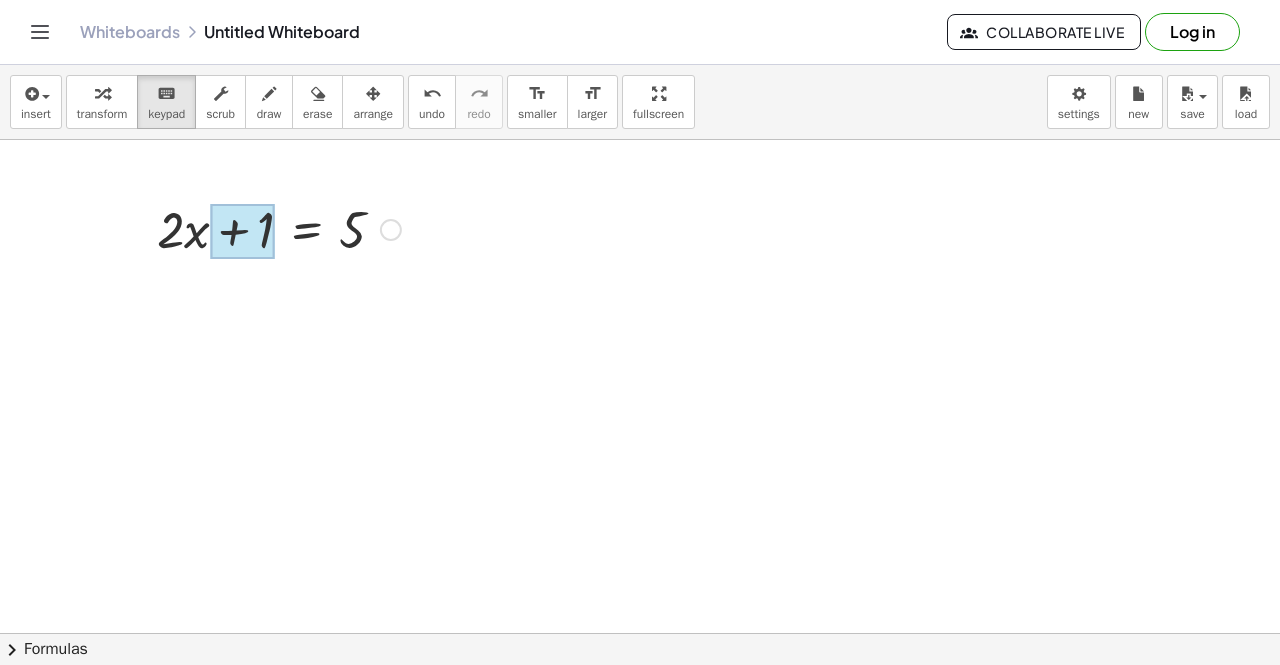 click at bounding box center [242, 232] 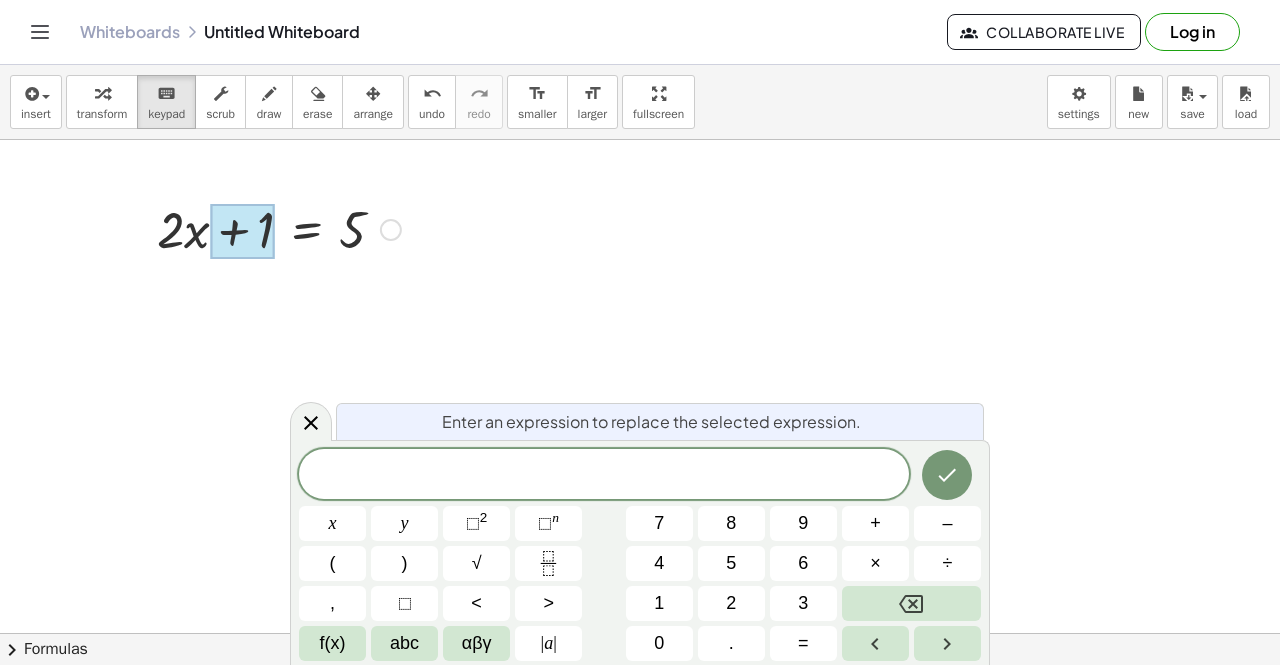 click at bounding box center (279, 228) 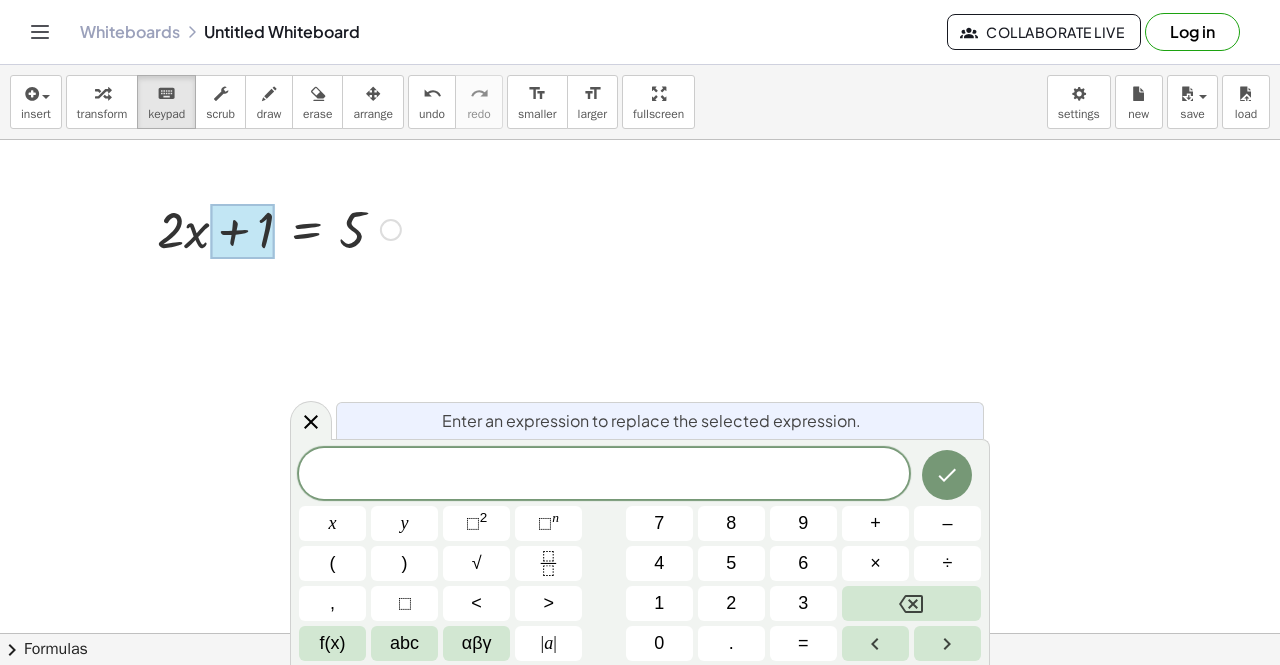 click at bounding box center [391, 230] 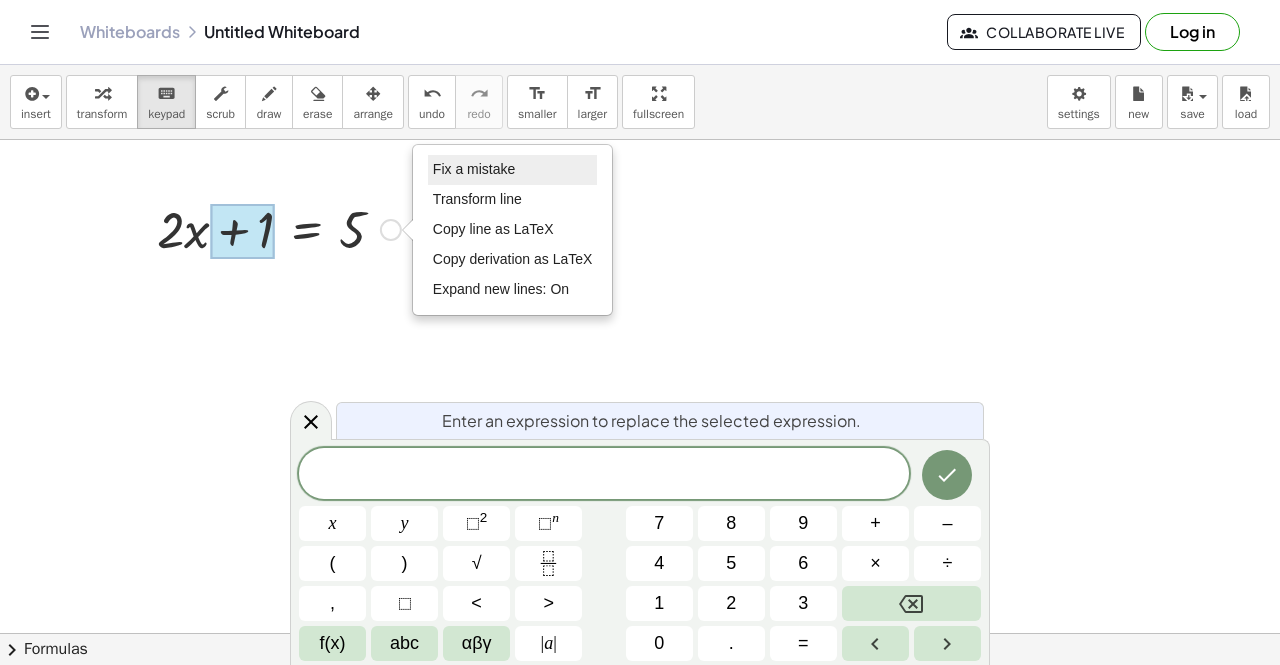 click on "Fix a mistake" at bounding box center (474, 169) 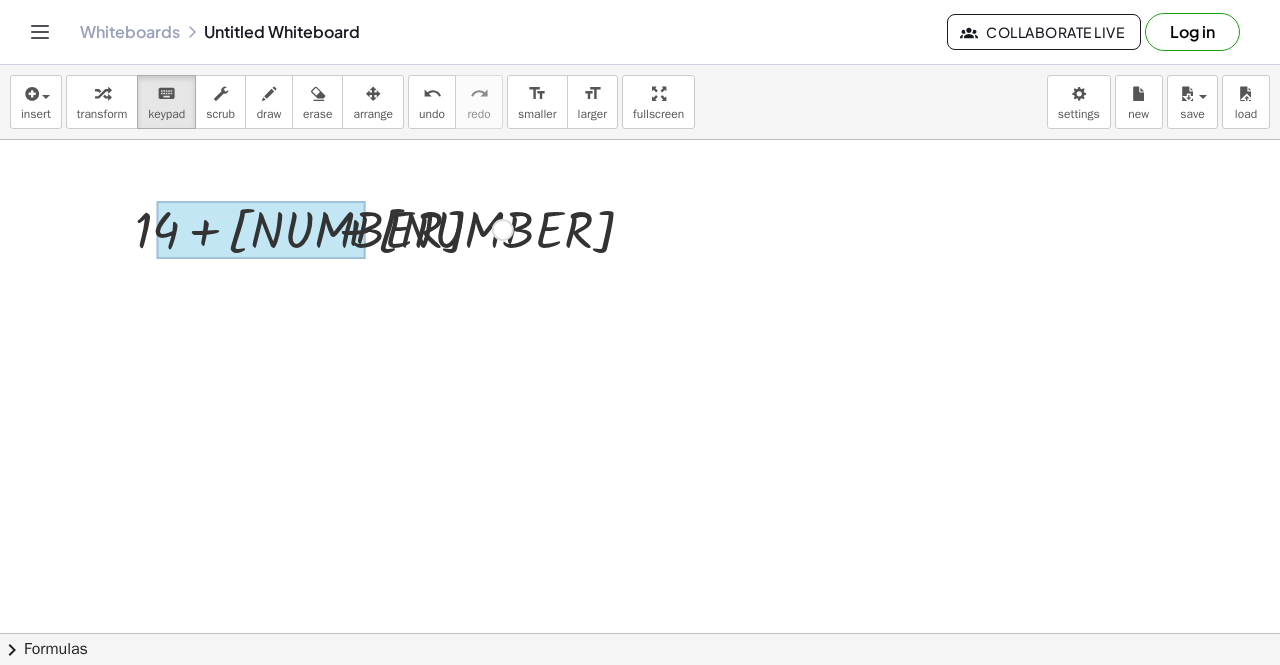 drag, startPoint x: 192, startPoint y: 241, endPoint x: 311, endPoint y: 230, distance: 119.507324 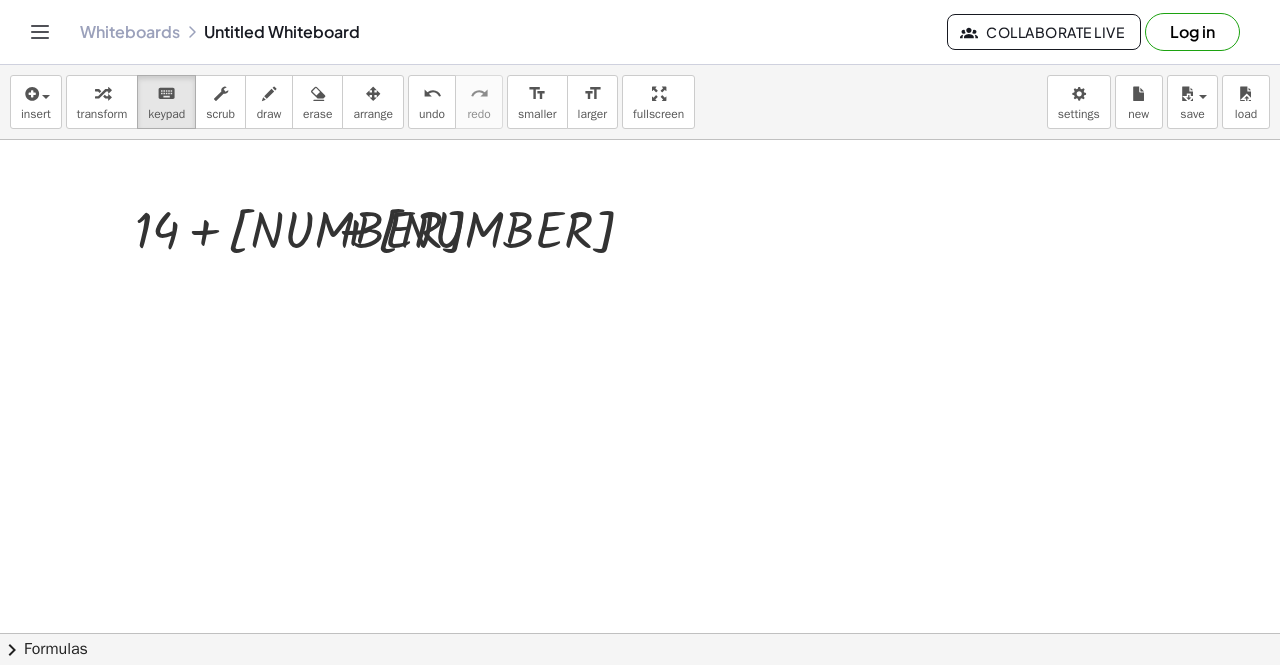 click at bounding box center [640, 698] 